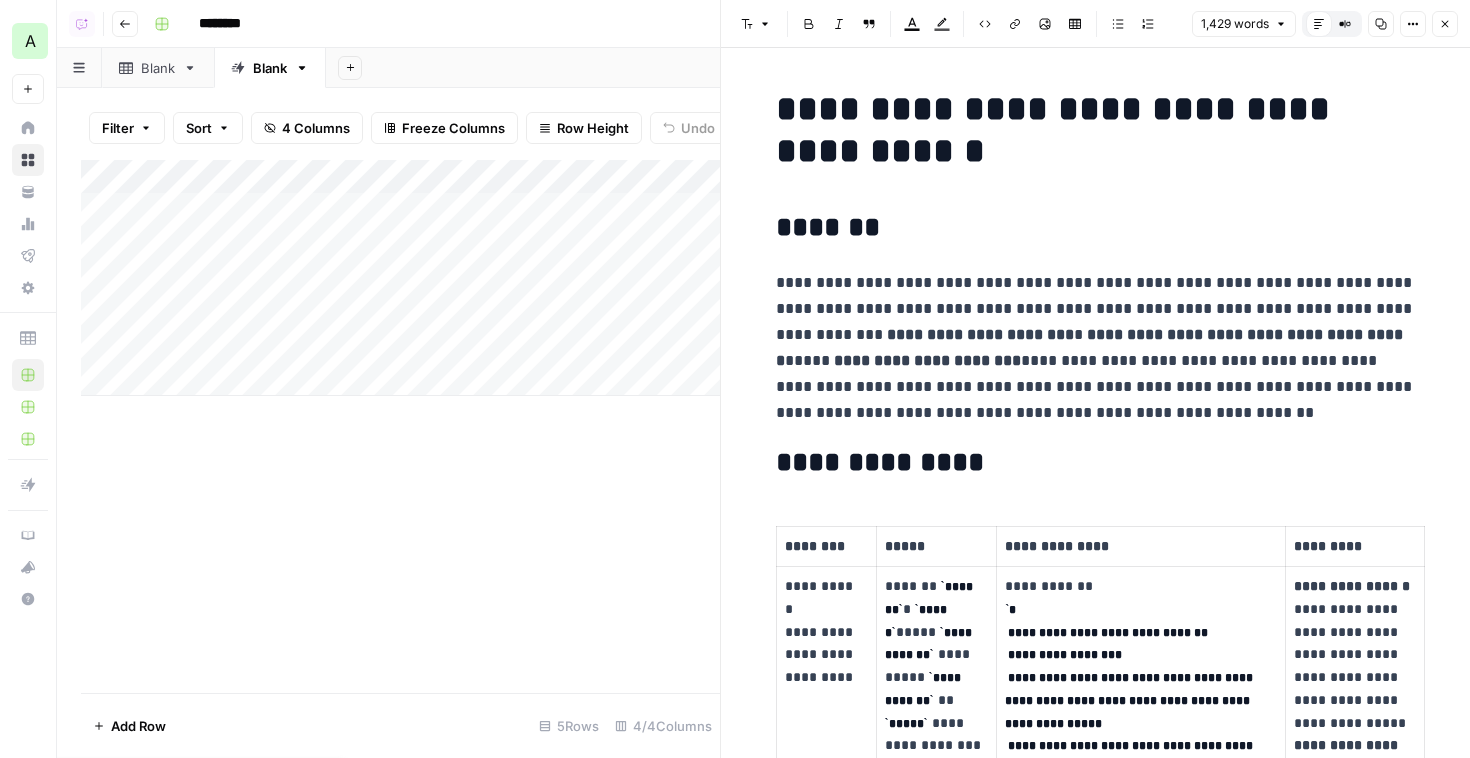 scroll, scrollTop: 0, scrollLeft: 0, axis: both 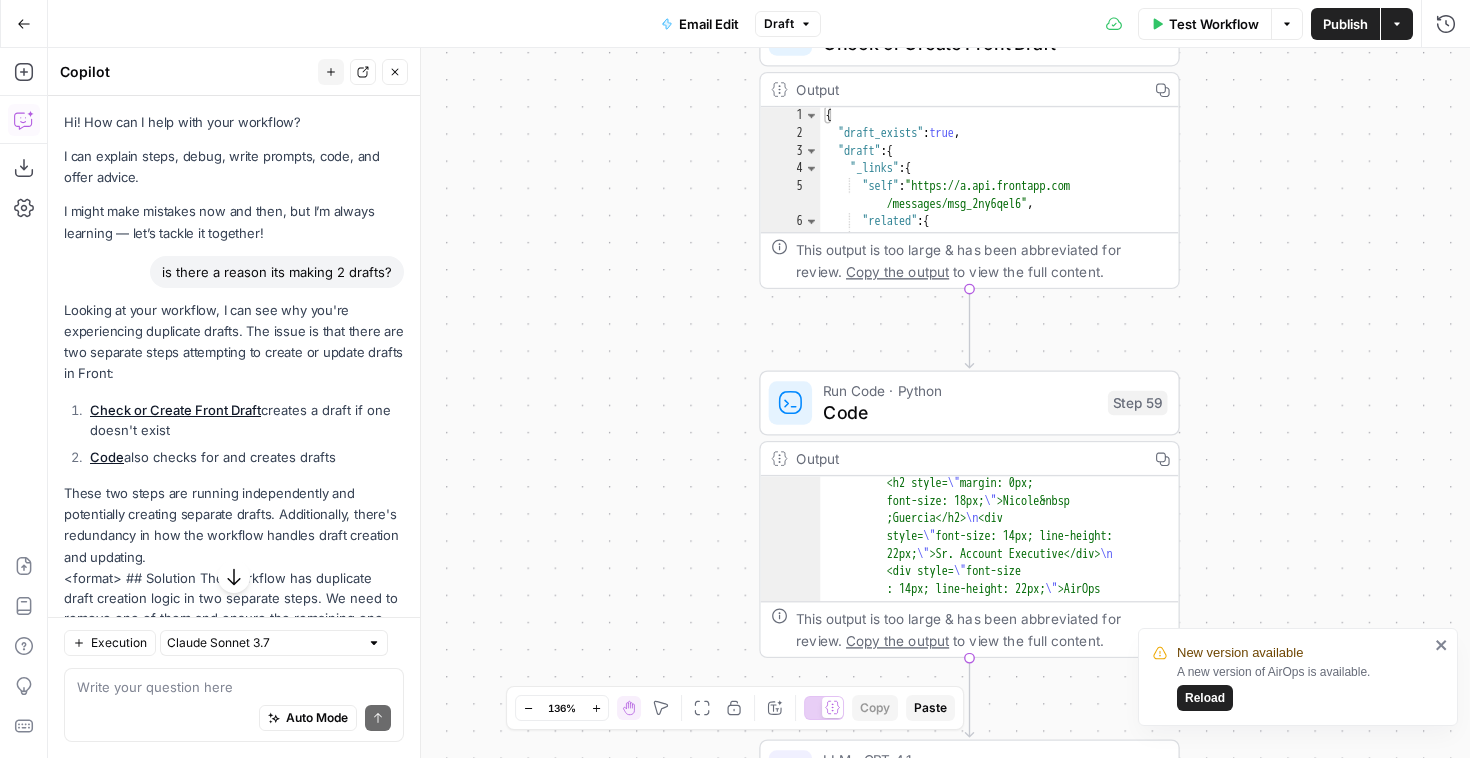 click on "is there a reason its making 2 drafts?" at bounding box center [277, 272] 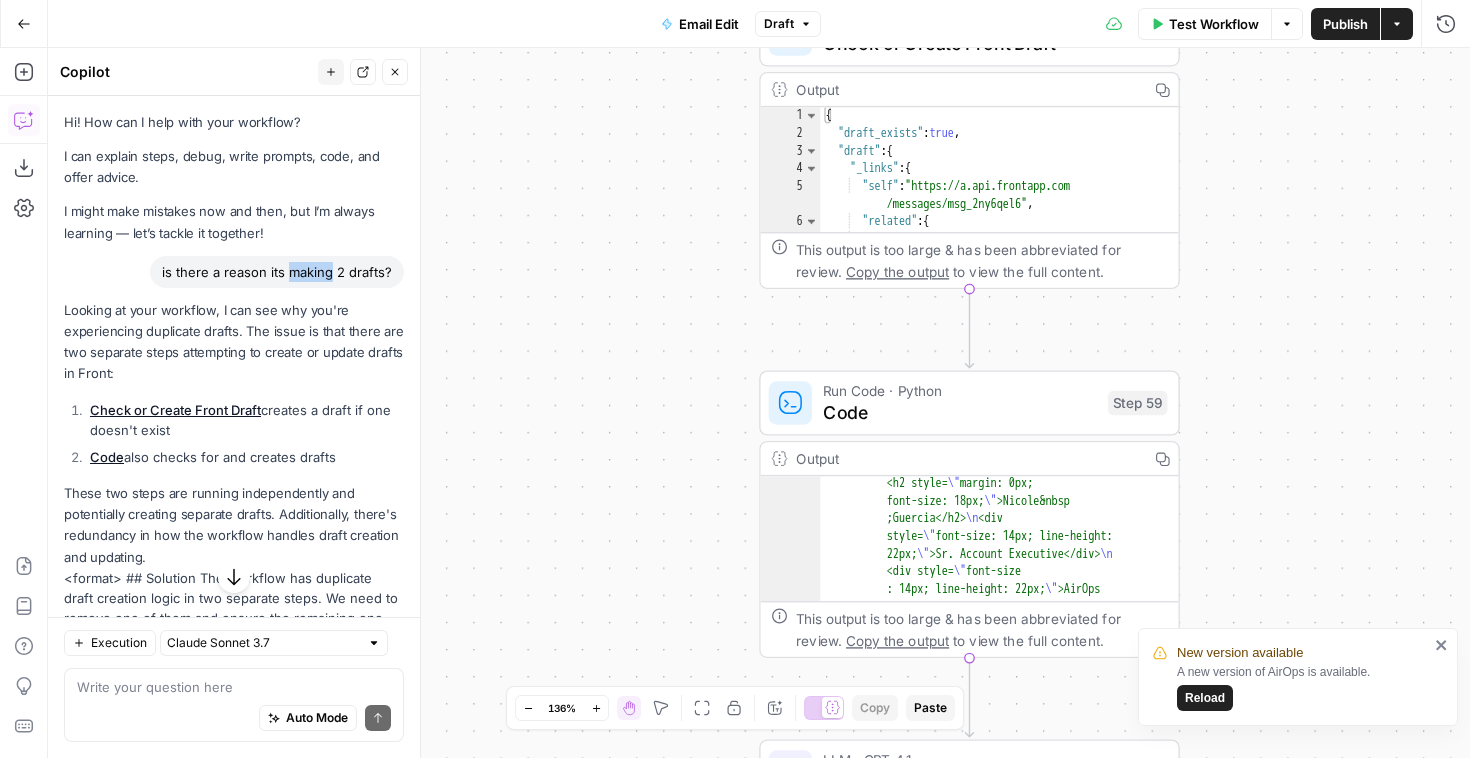 click on "is there a reason its making 2 drafts?" at bounding box center (277, 272) 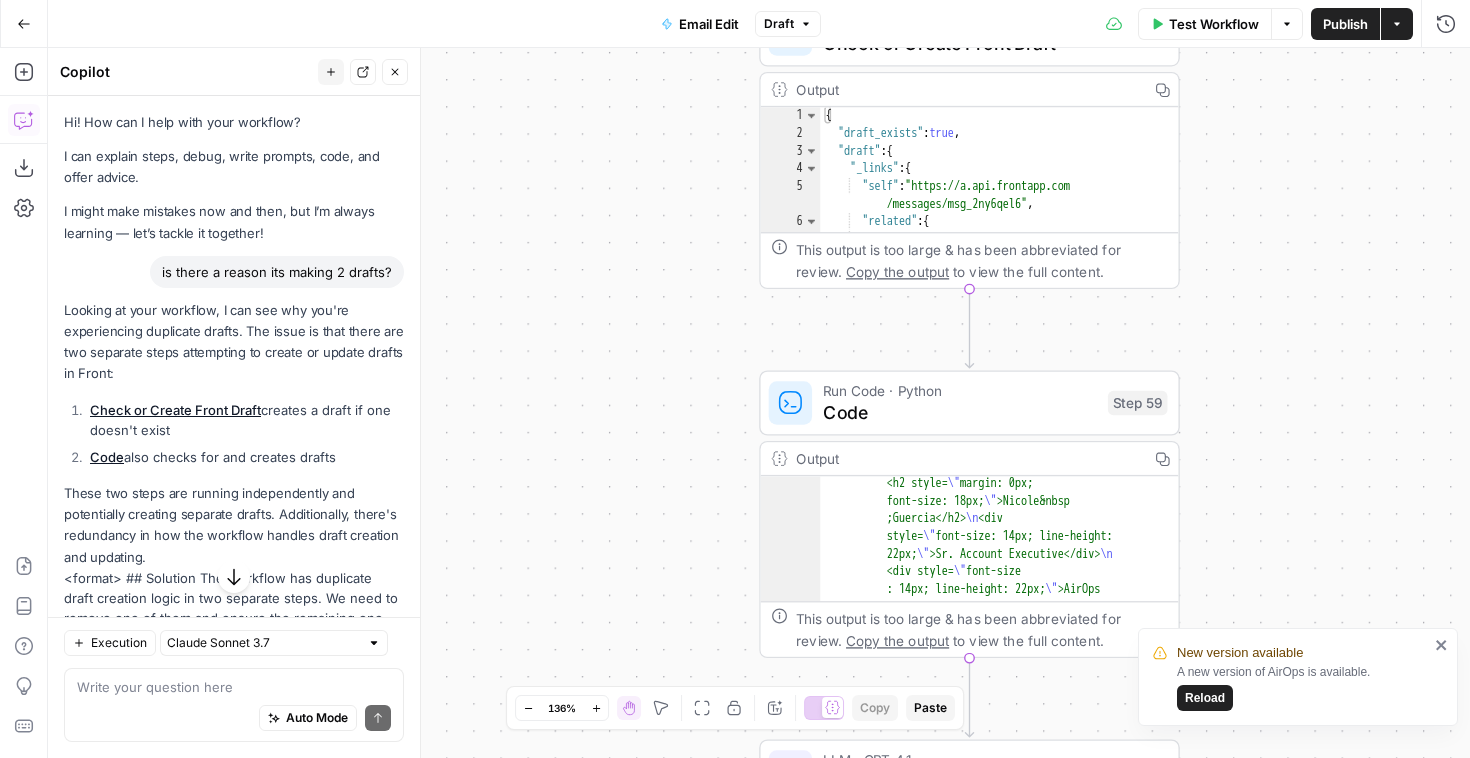 click on "is there a reason its making 2 drafts?" at bounding box center (277, 272) 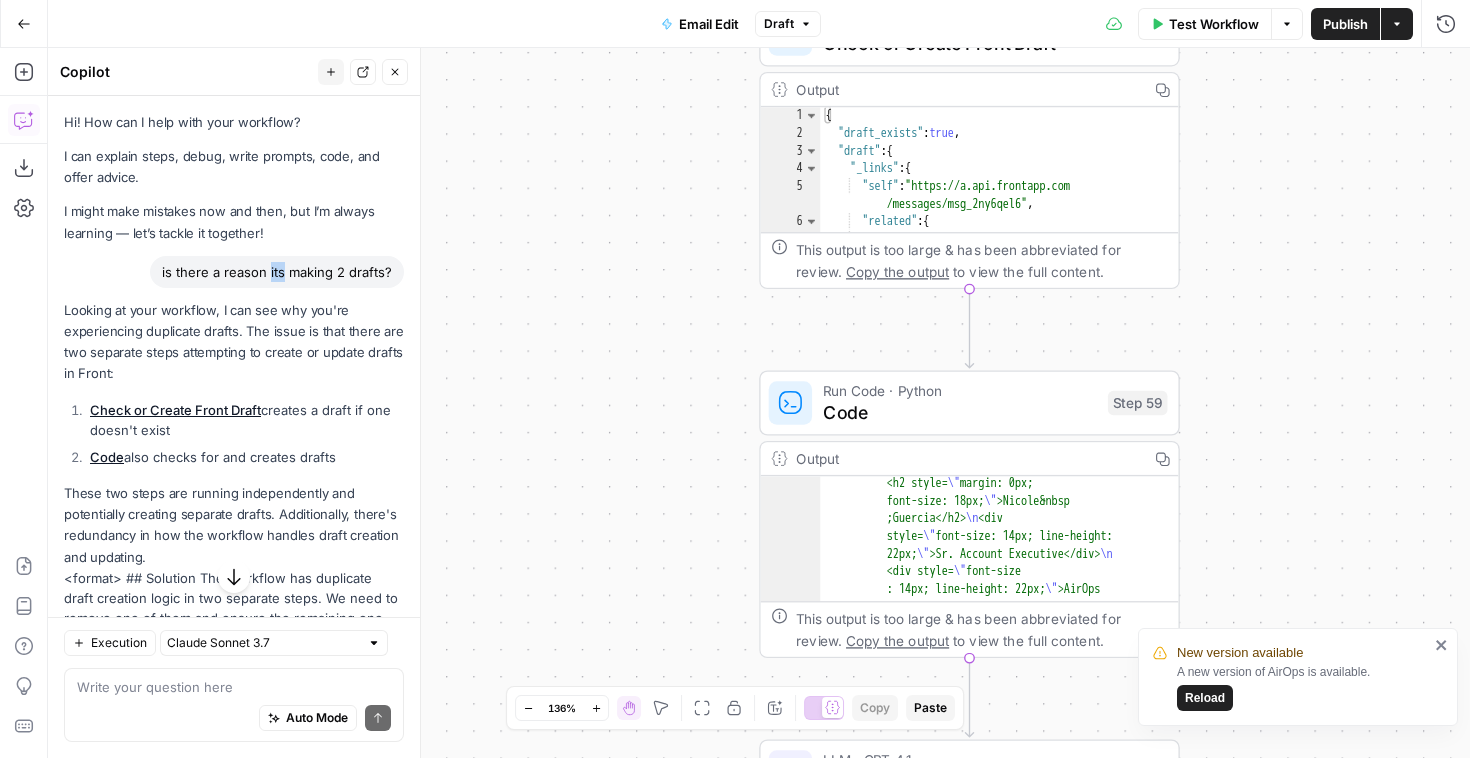 click on "is there a reason its making 2 drafts?" at bounding box center (277, 272) 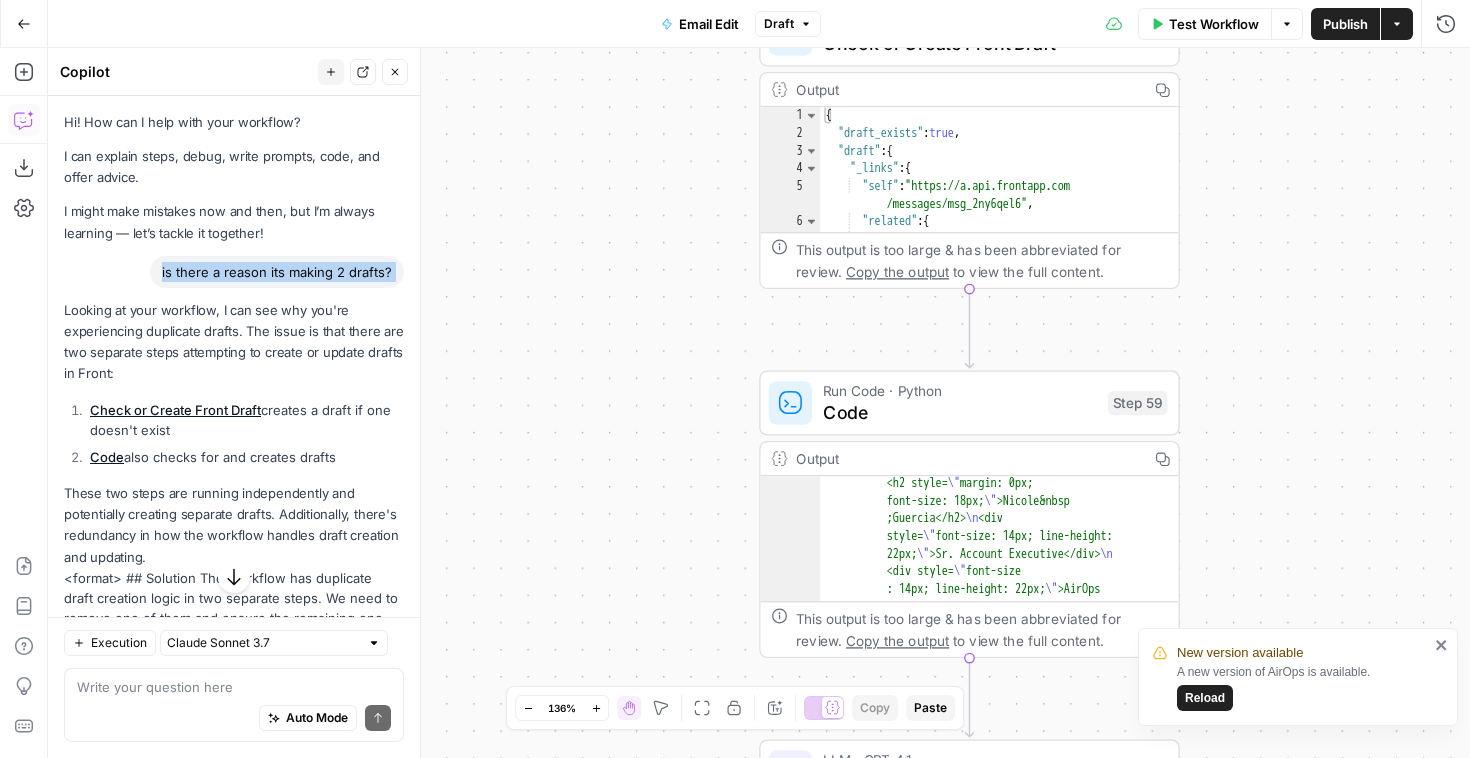 click on "is there a reason its making 2 drafts?" at bounding box center [277, 272] 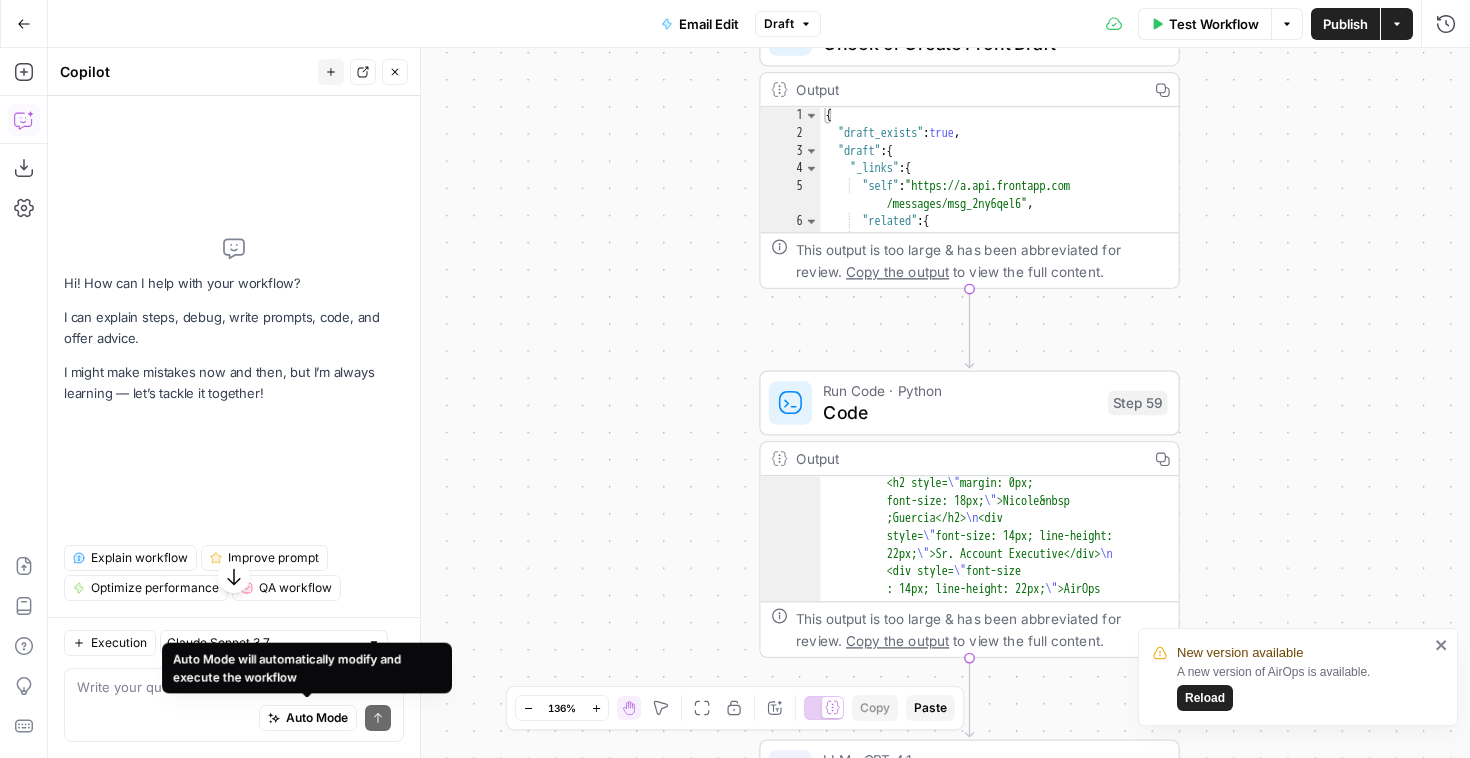 drag, startPoint x: 265, startPoint y: 695, endPoint x: 265, endPoint y: 681, distance: 14 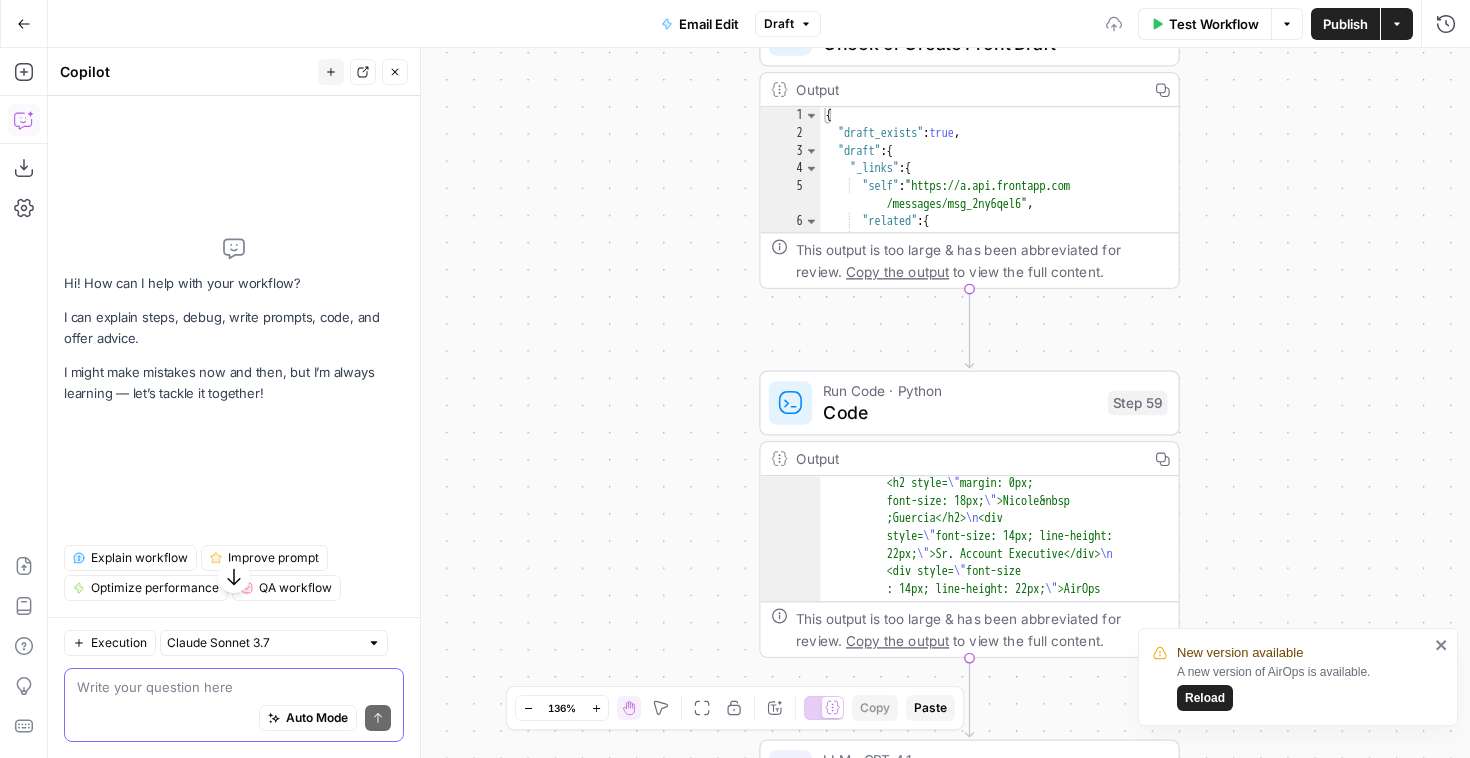 click at bounding box center [234, 687] 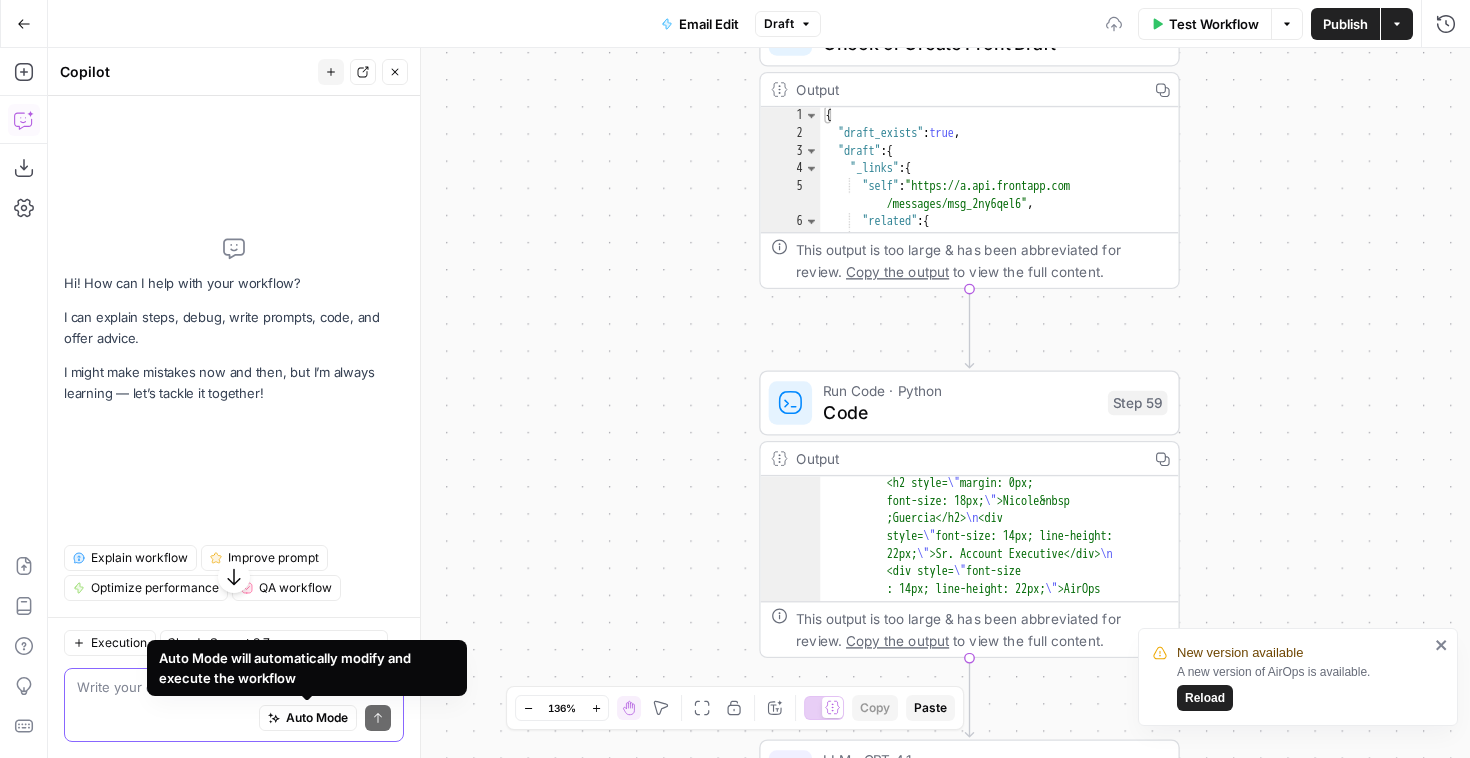 paste on "is there a reason its making 2 drafts?" 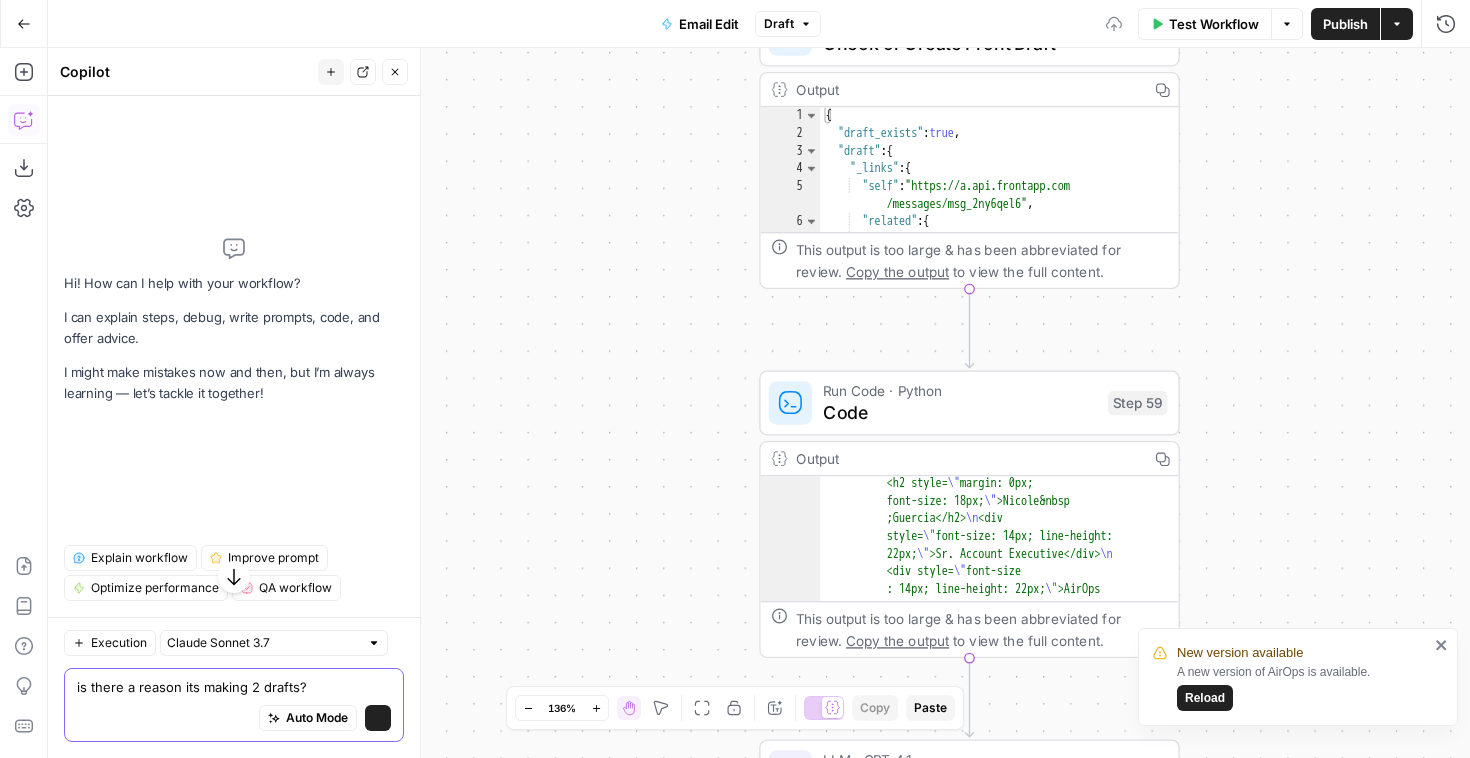 type on "is there a reason its making 2 drafts?" 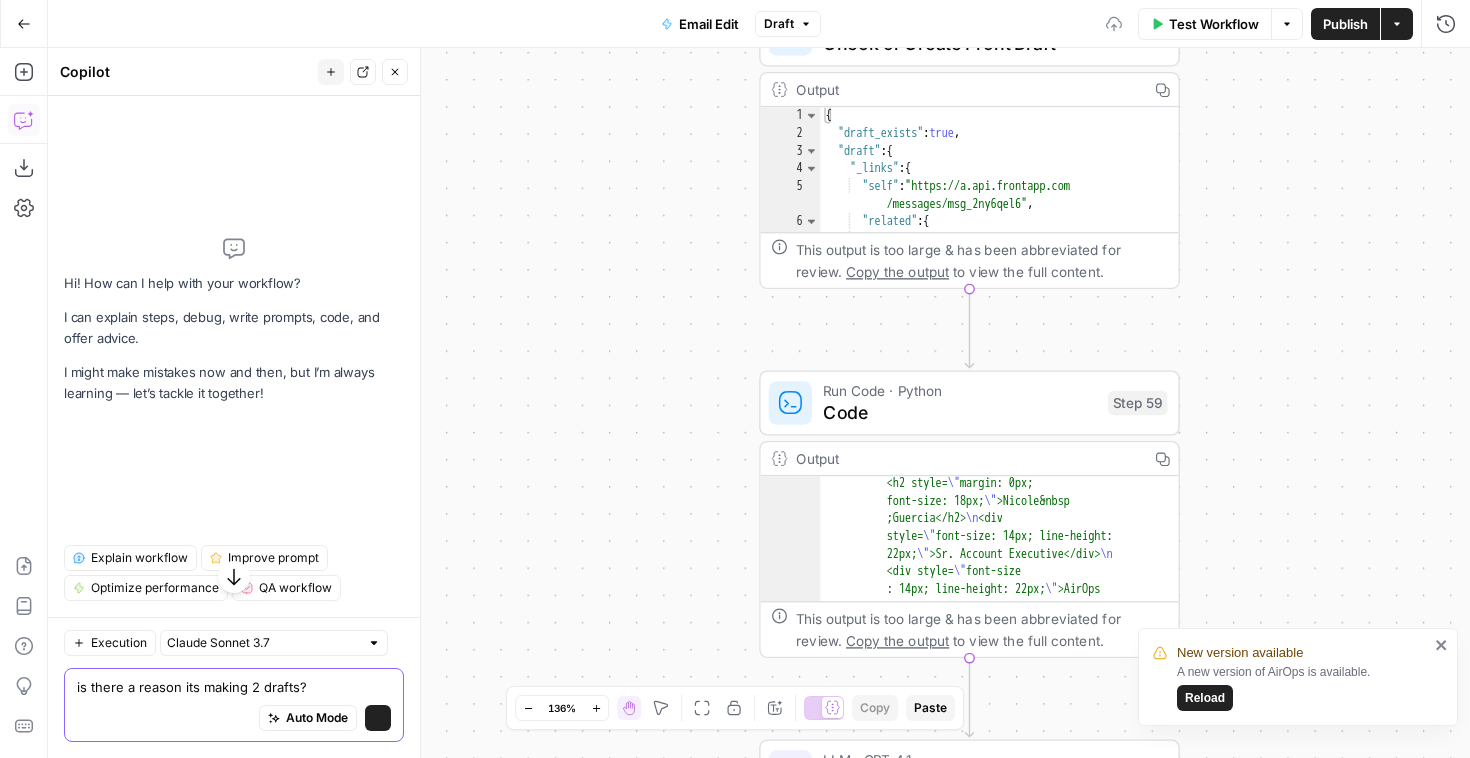 click on "Auto Mode" at bounding box center (317, 718) 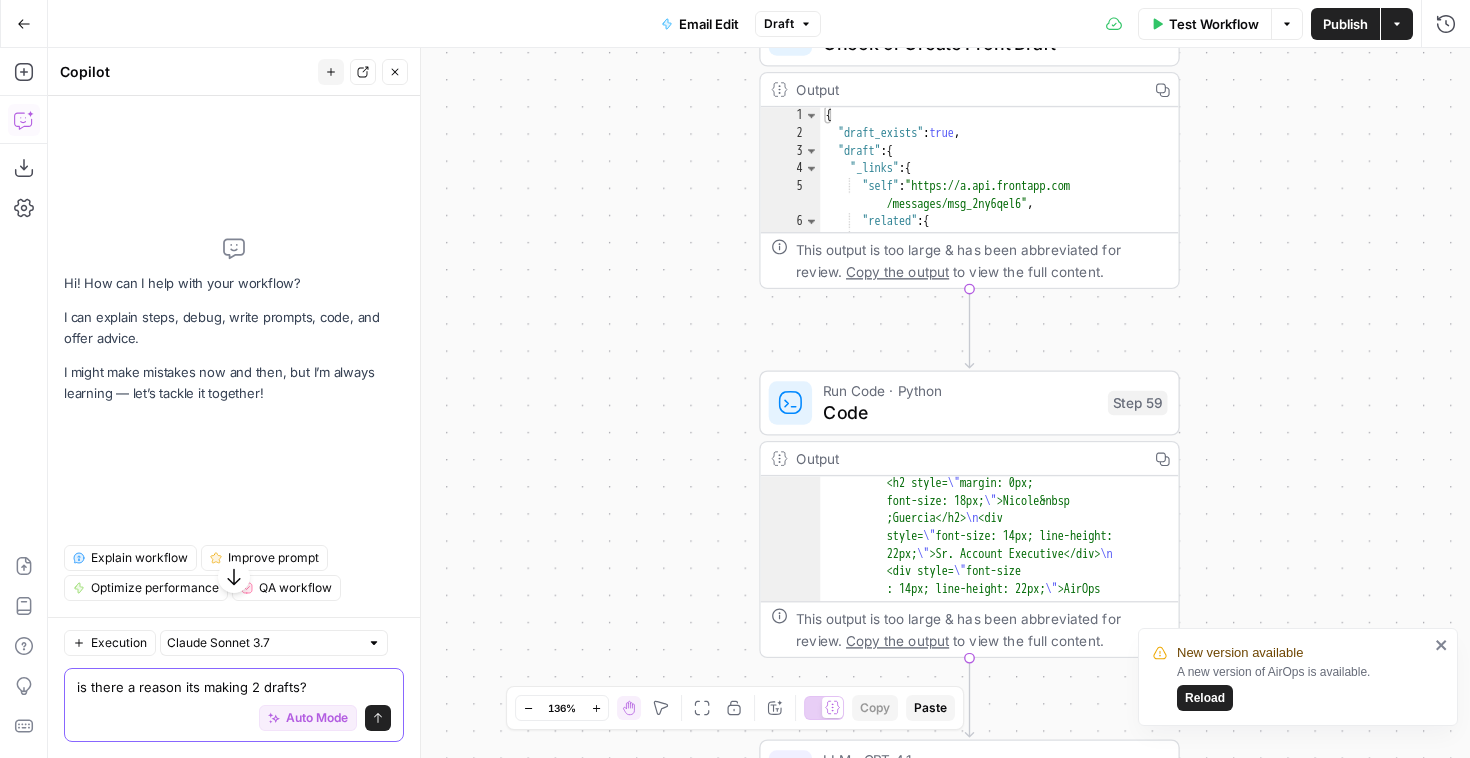 click on "Send" at bounding box center (378, 718) 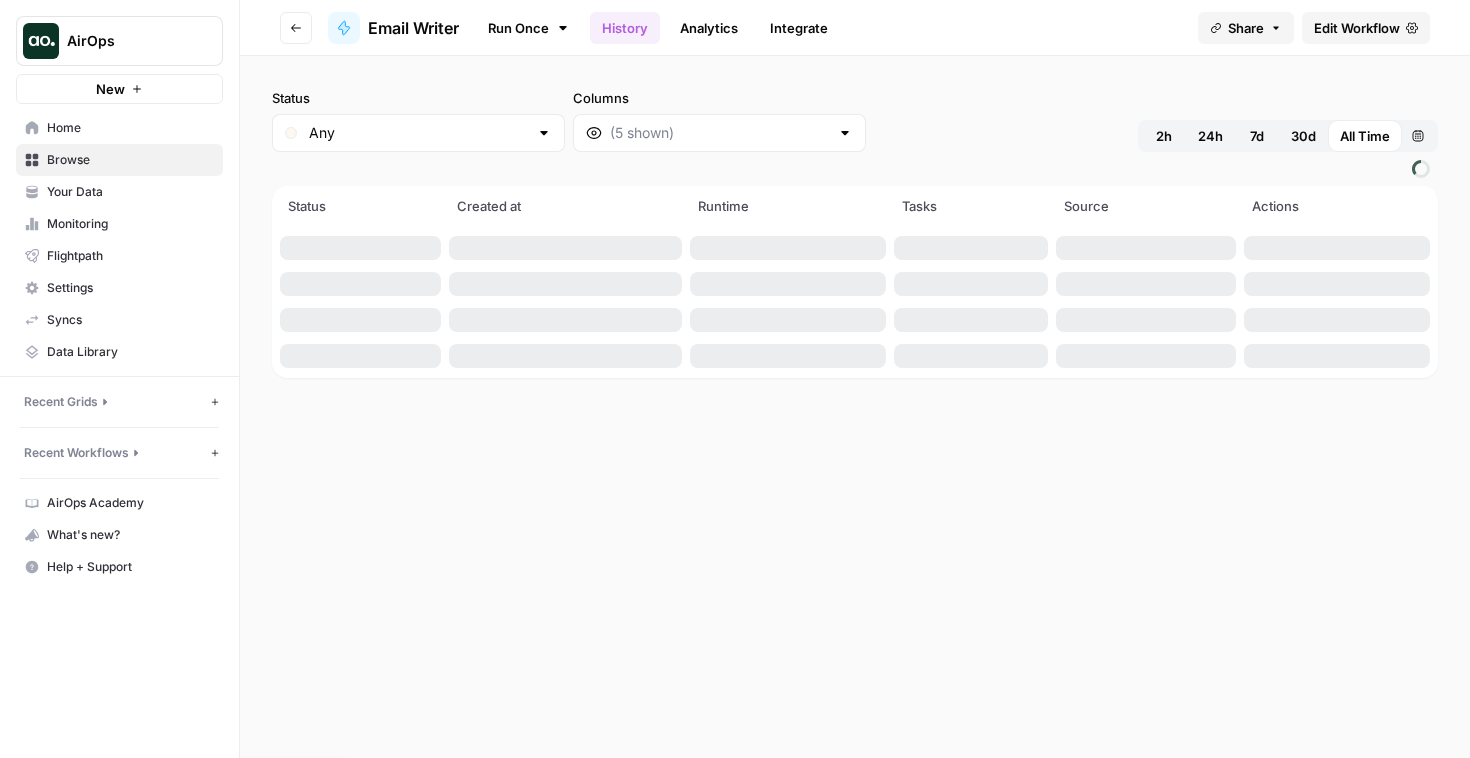 scroll, scrollTop: 0, scrollLeft: 0, axis: both 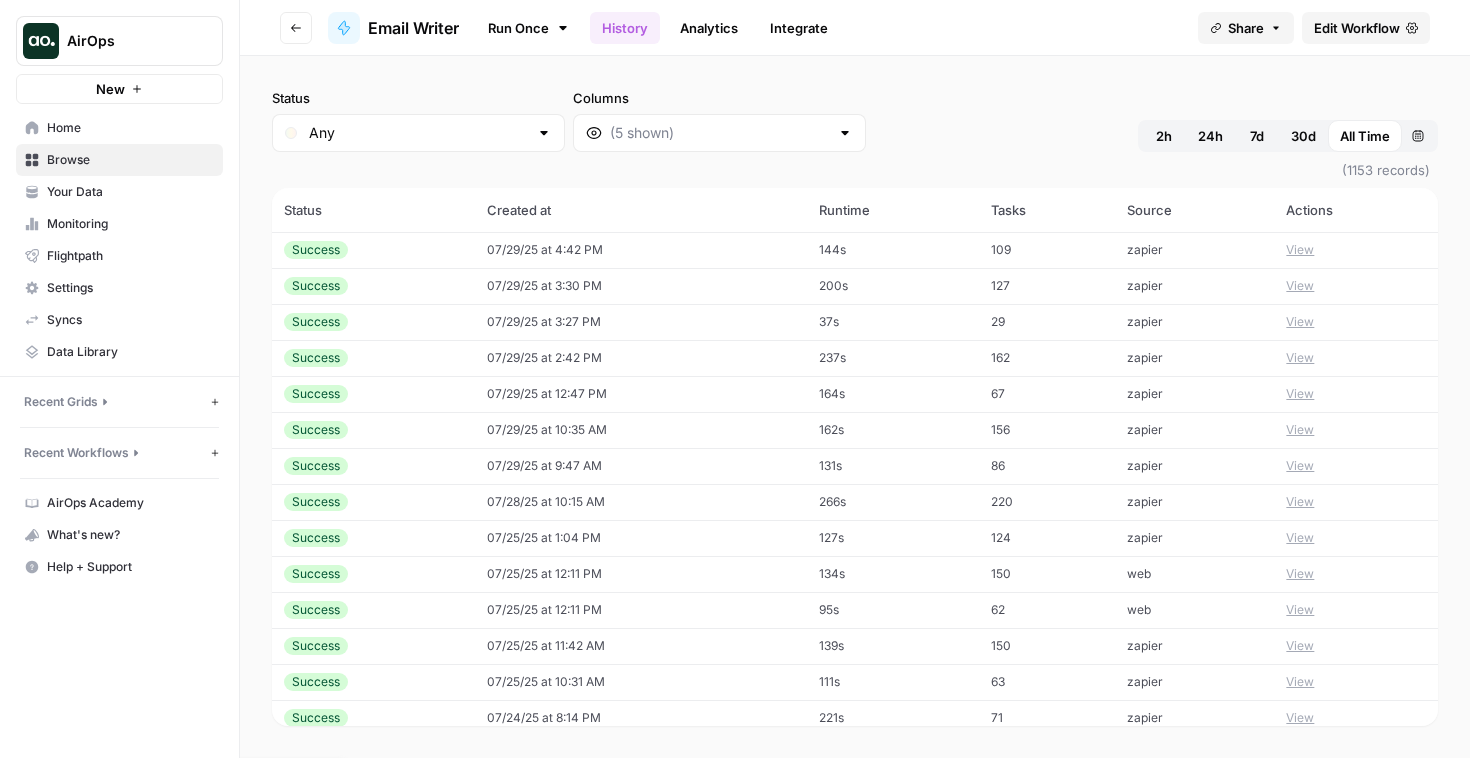 click on "07/29/25 at 3:27 PM" at bounding box center (641, 322) 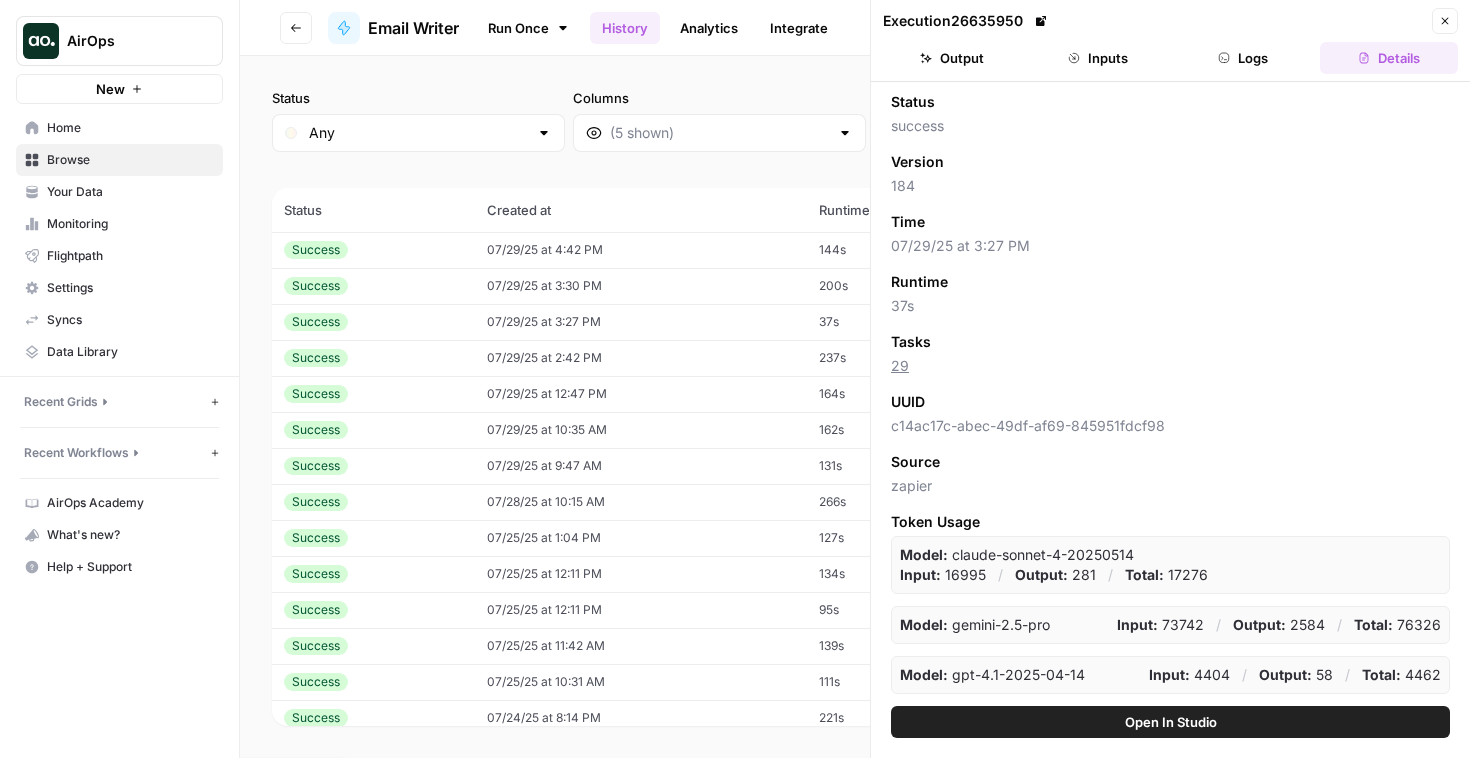 click on "Logs" at bounding box center (1244, 58) 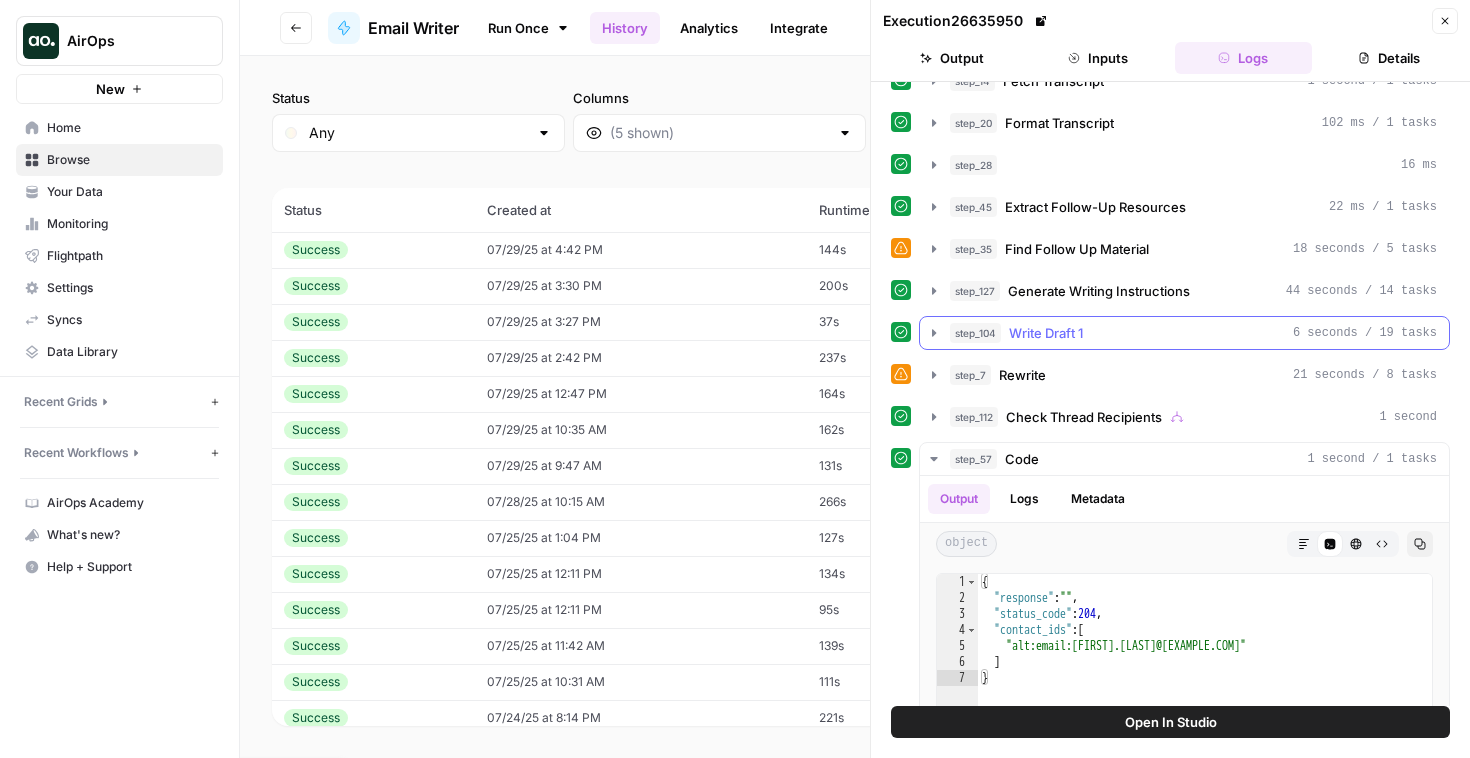 scroll, scrollTop: 665, scrollLeft: 0, axis: vertical 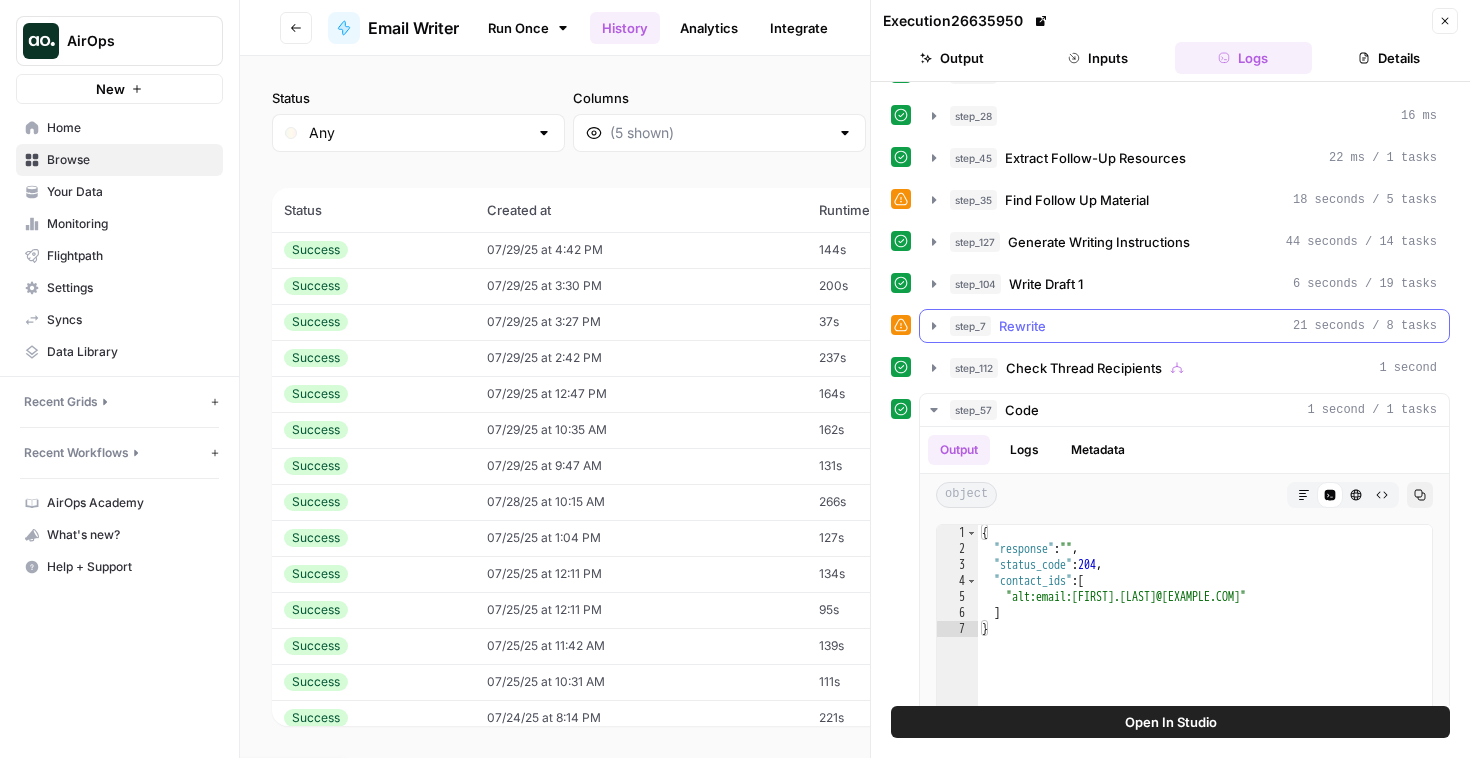 click on "step_7 Rewrite 21 seconds / 8 tasks" at bounding box center [1193, 326] 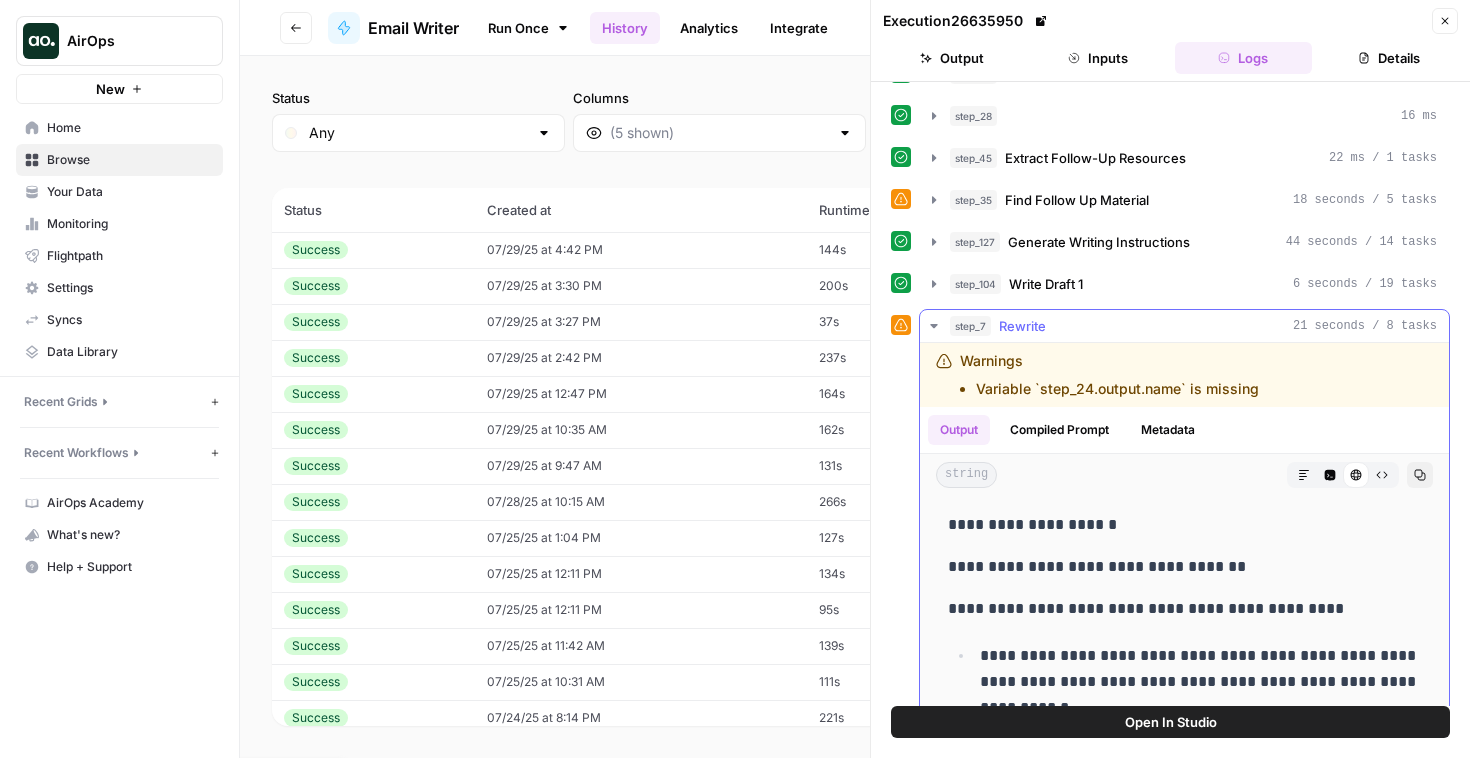 scroll, scrollTop: 726, scrollLeft: 0, axis: vertical 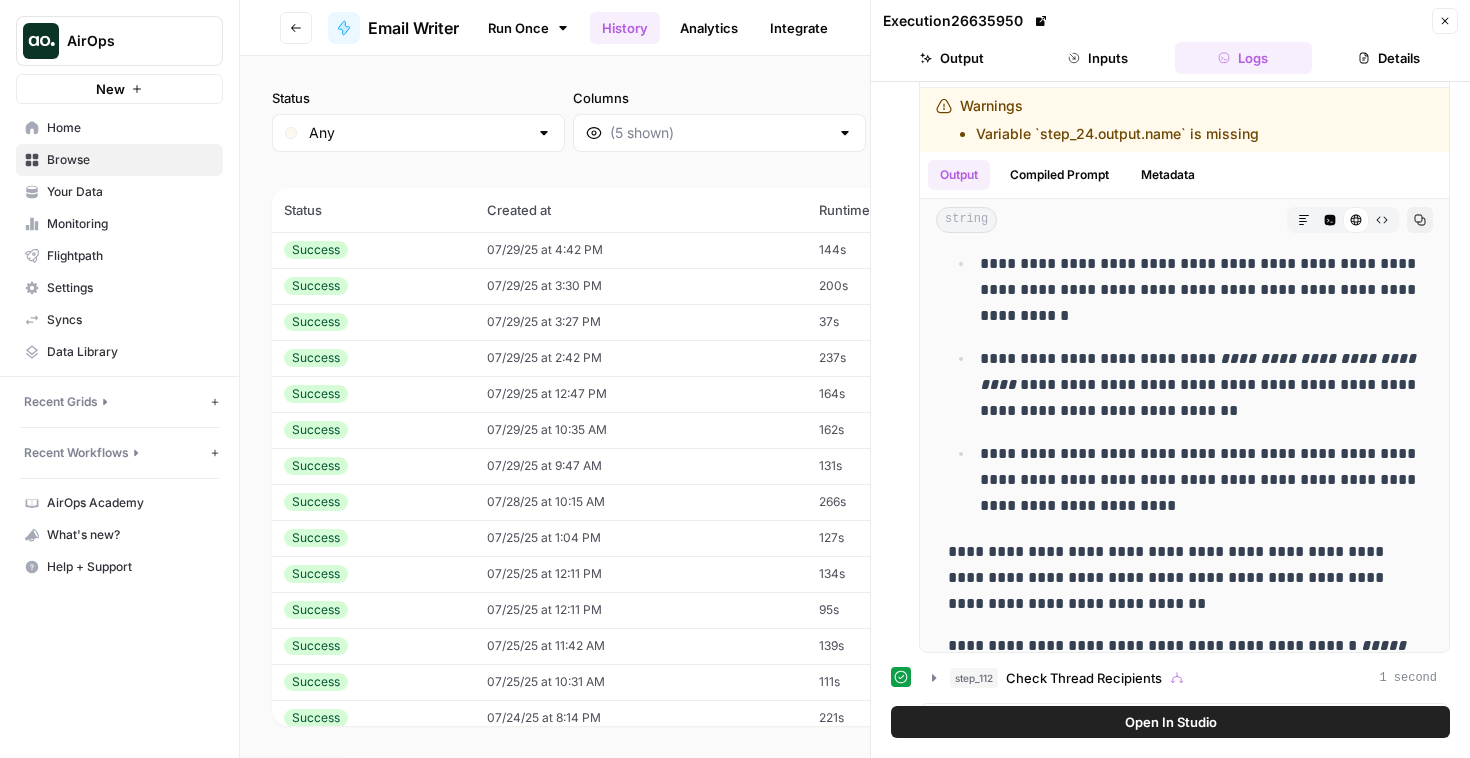 click 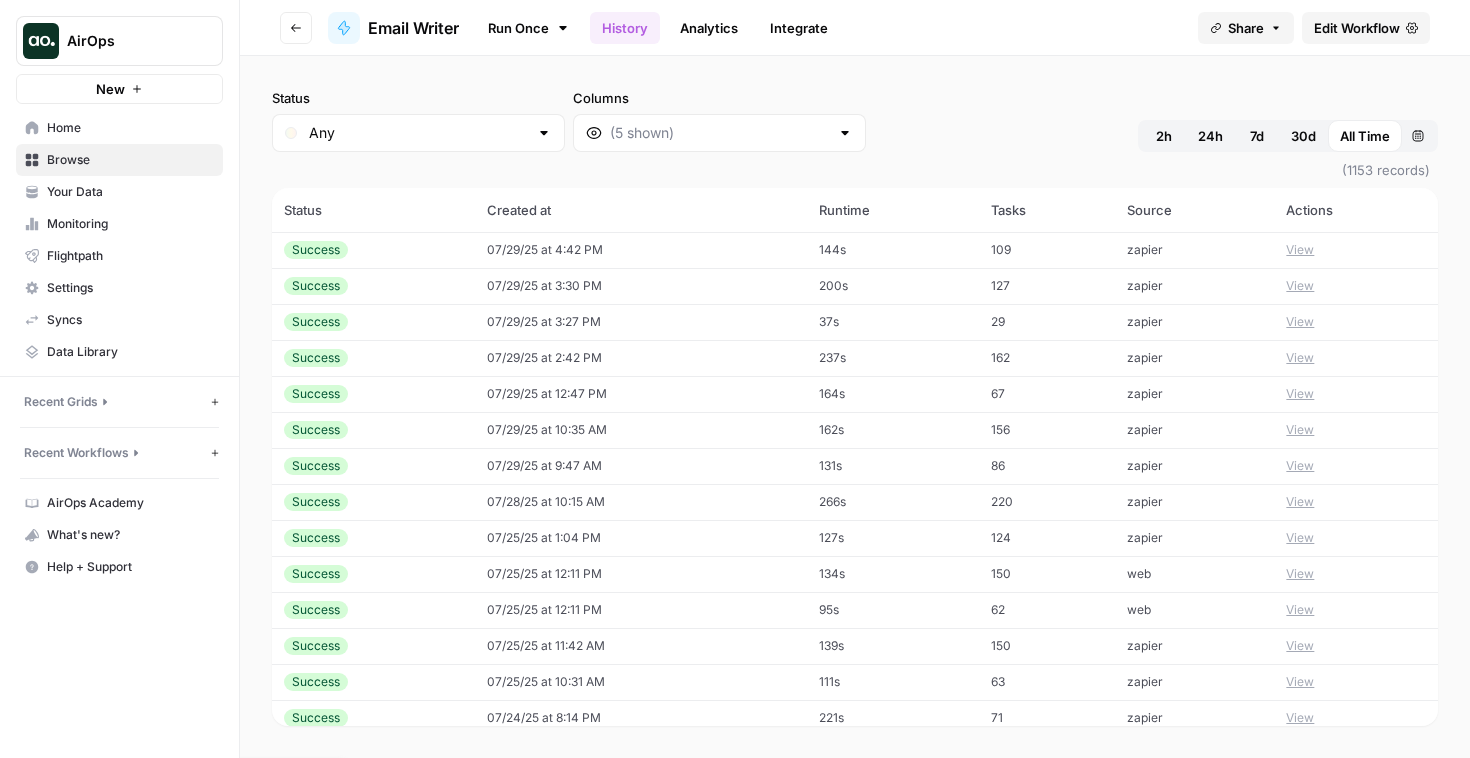 click on "Edit Workflow" at bounding box center [1357, 28] 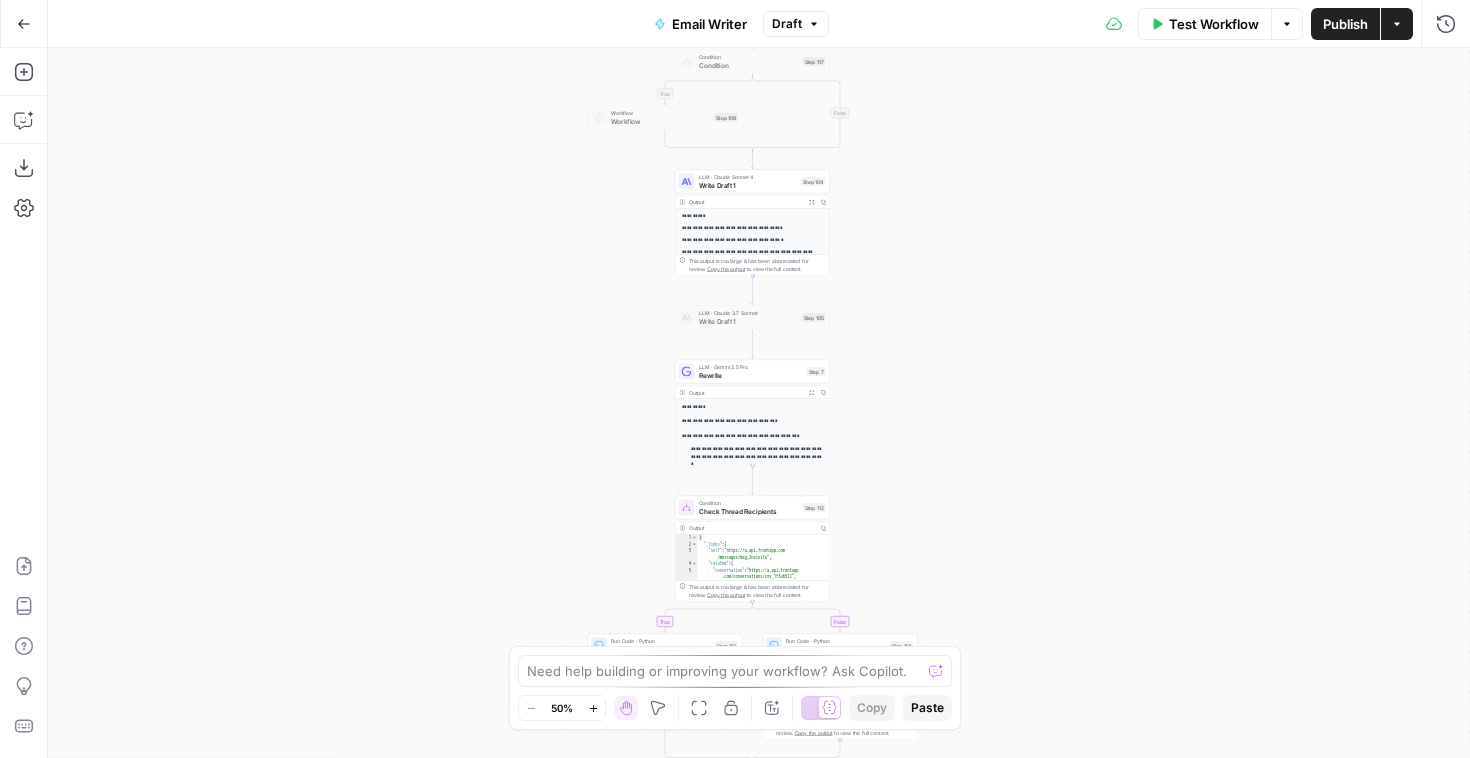 click 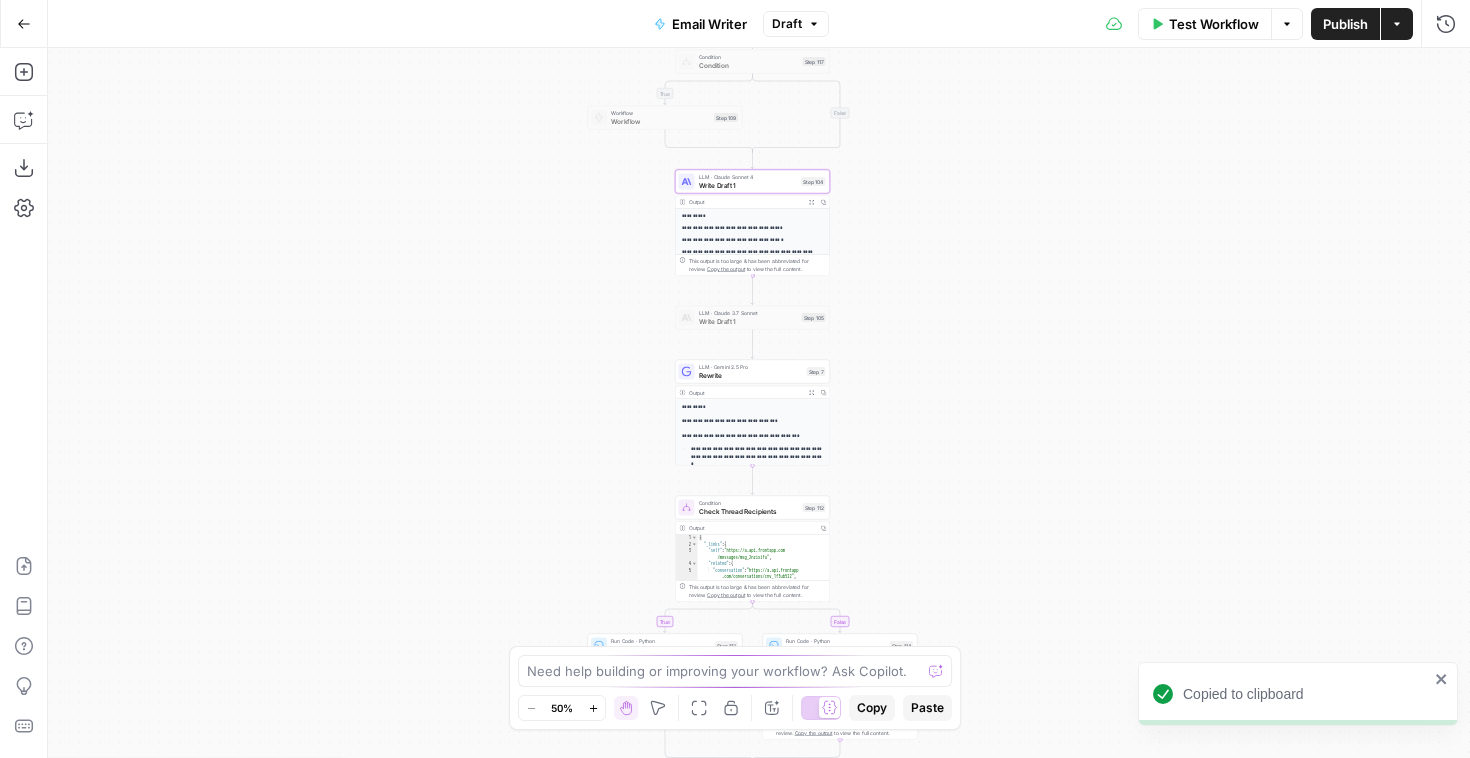 click 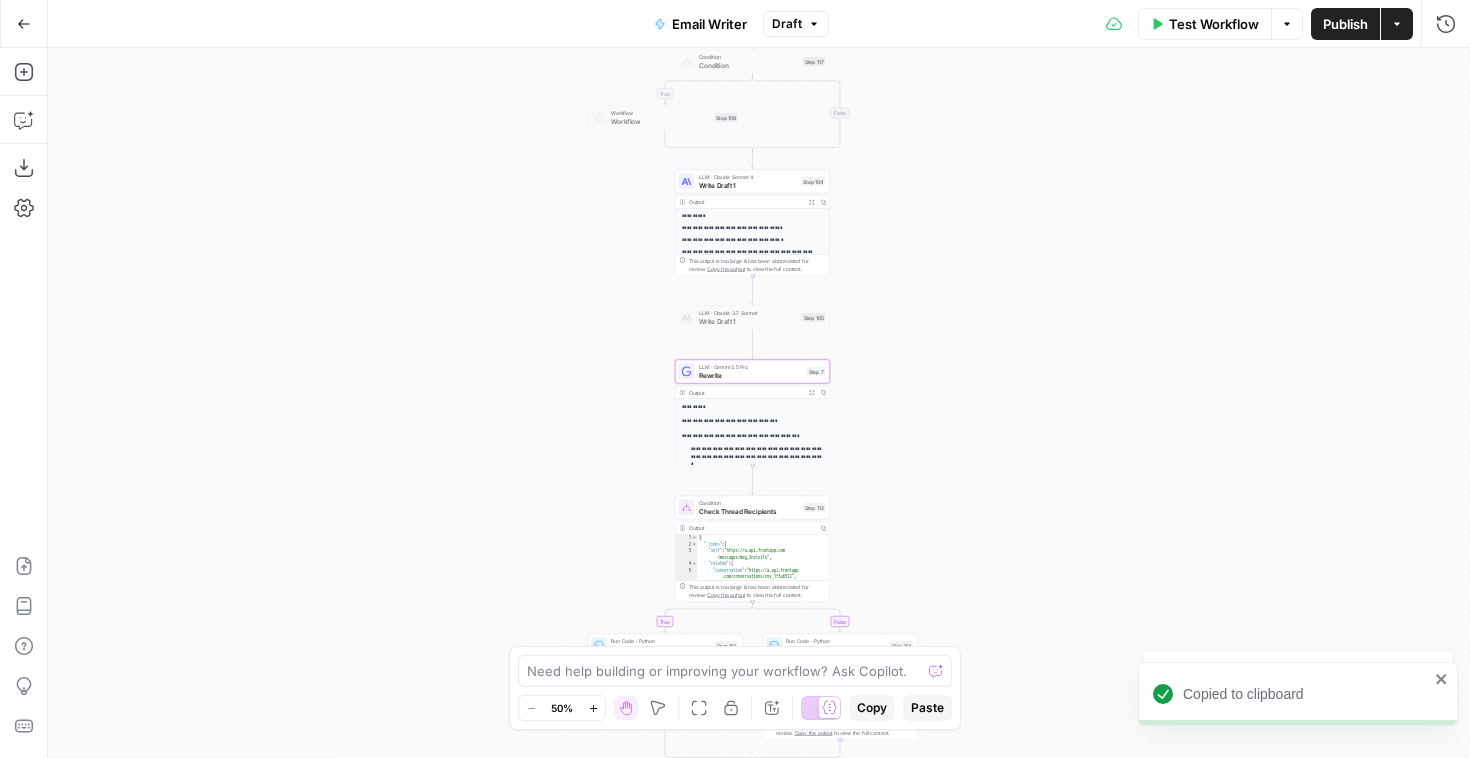 click on "**********" at bounding box center [753, 421] 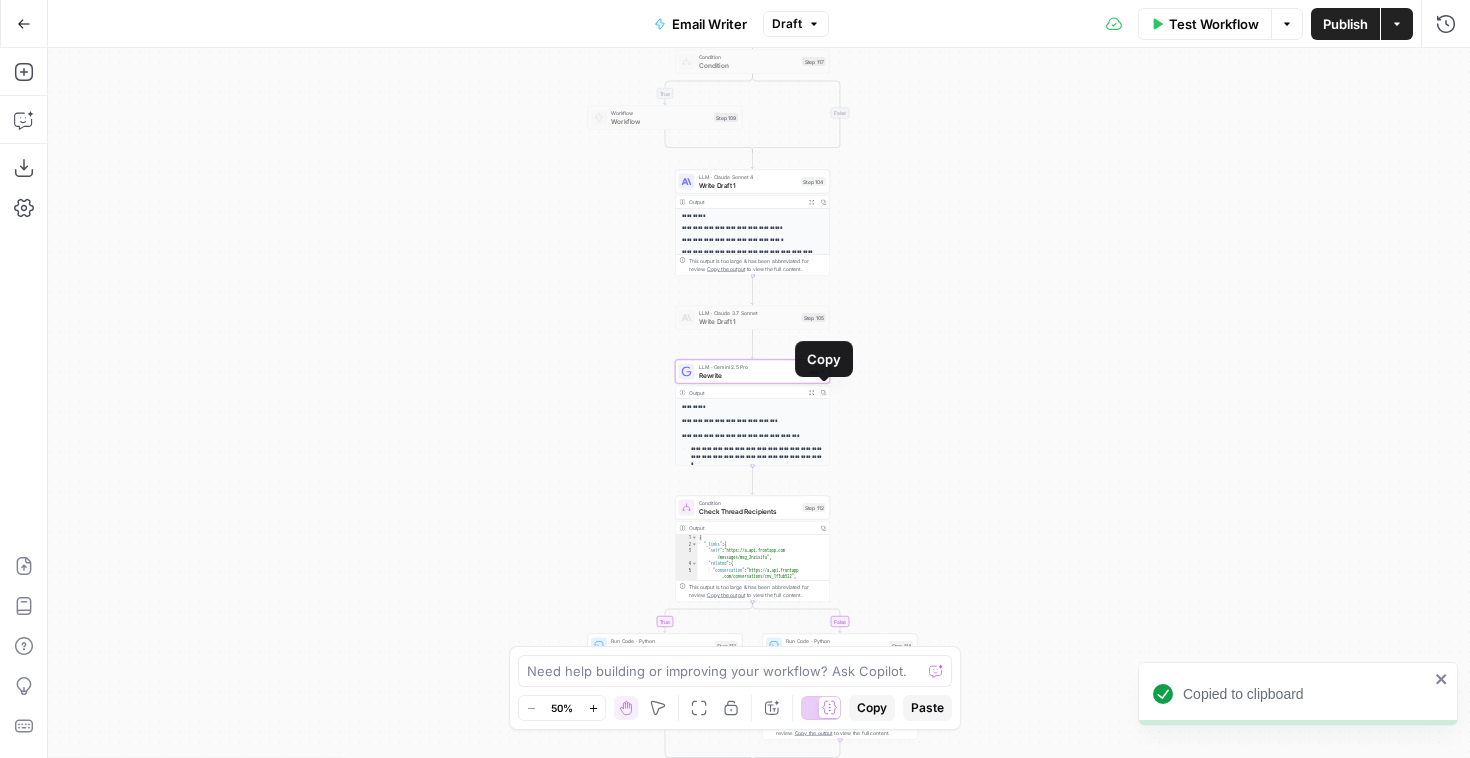 click on "Expand Output" at bounding box center (812, 392) 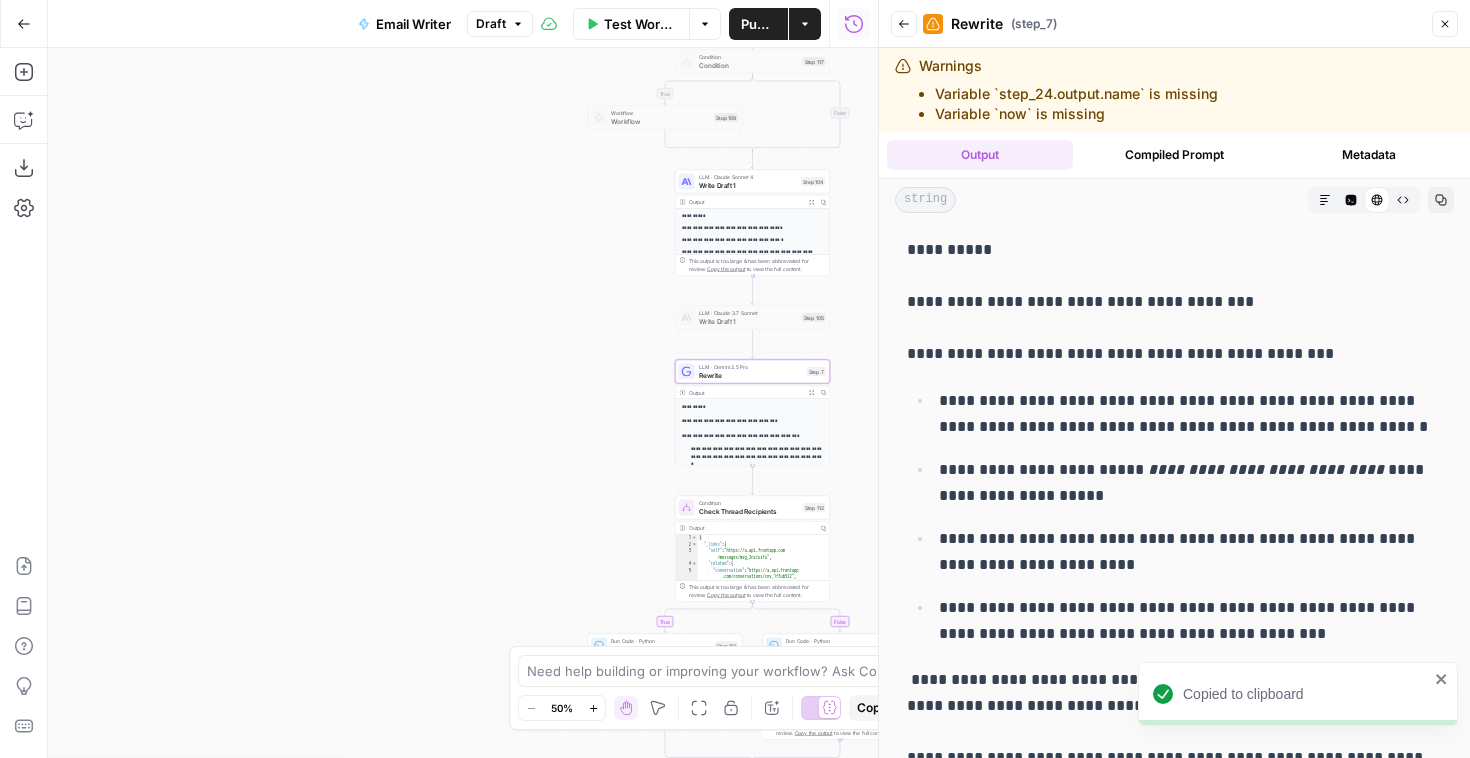 scroll, scrollTop: 75, scrollLeft: 0, axis: vertical 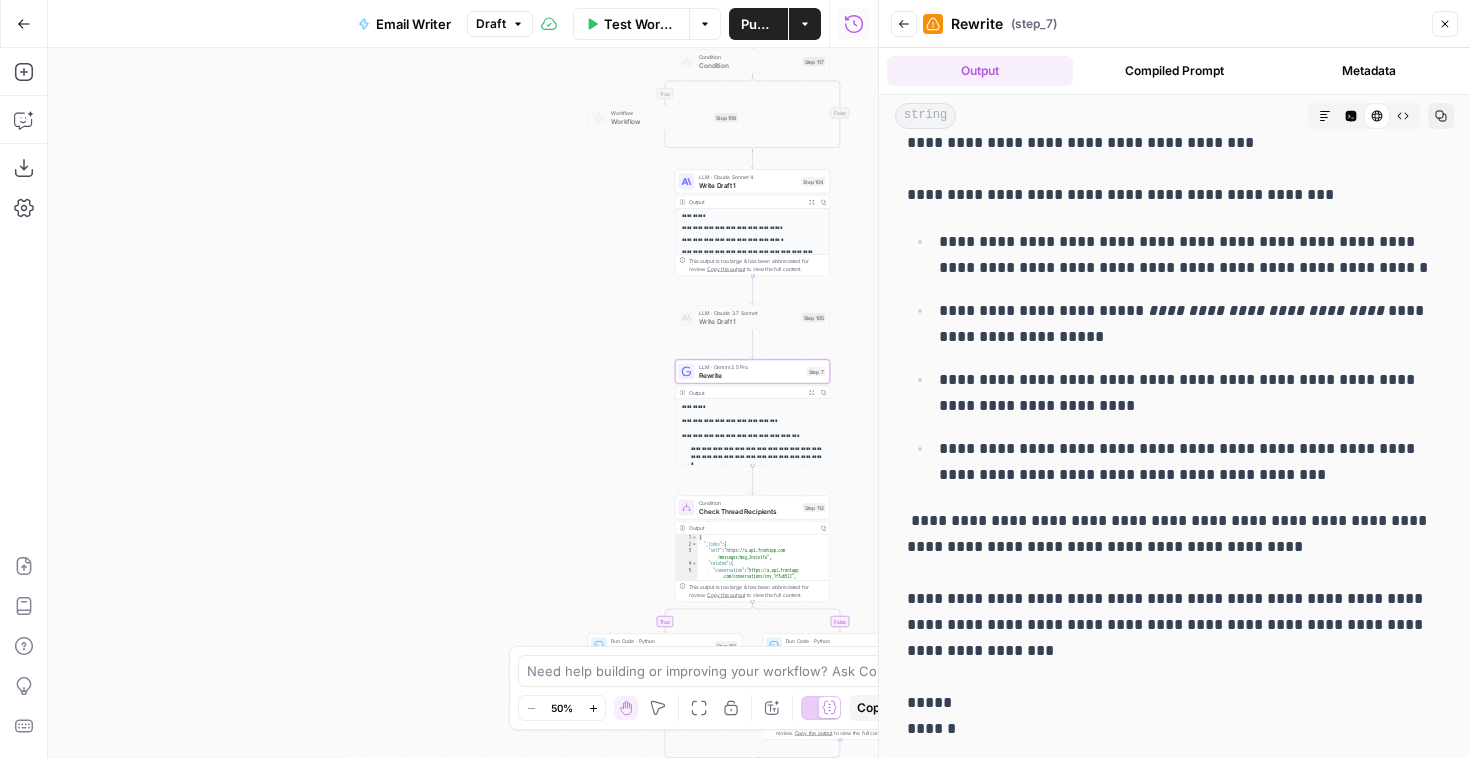 drag, startPoint x: 904, startPoint y: 249, endPoint x: 986, endPoint y: 762, distance: 519.51227 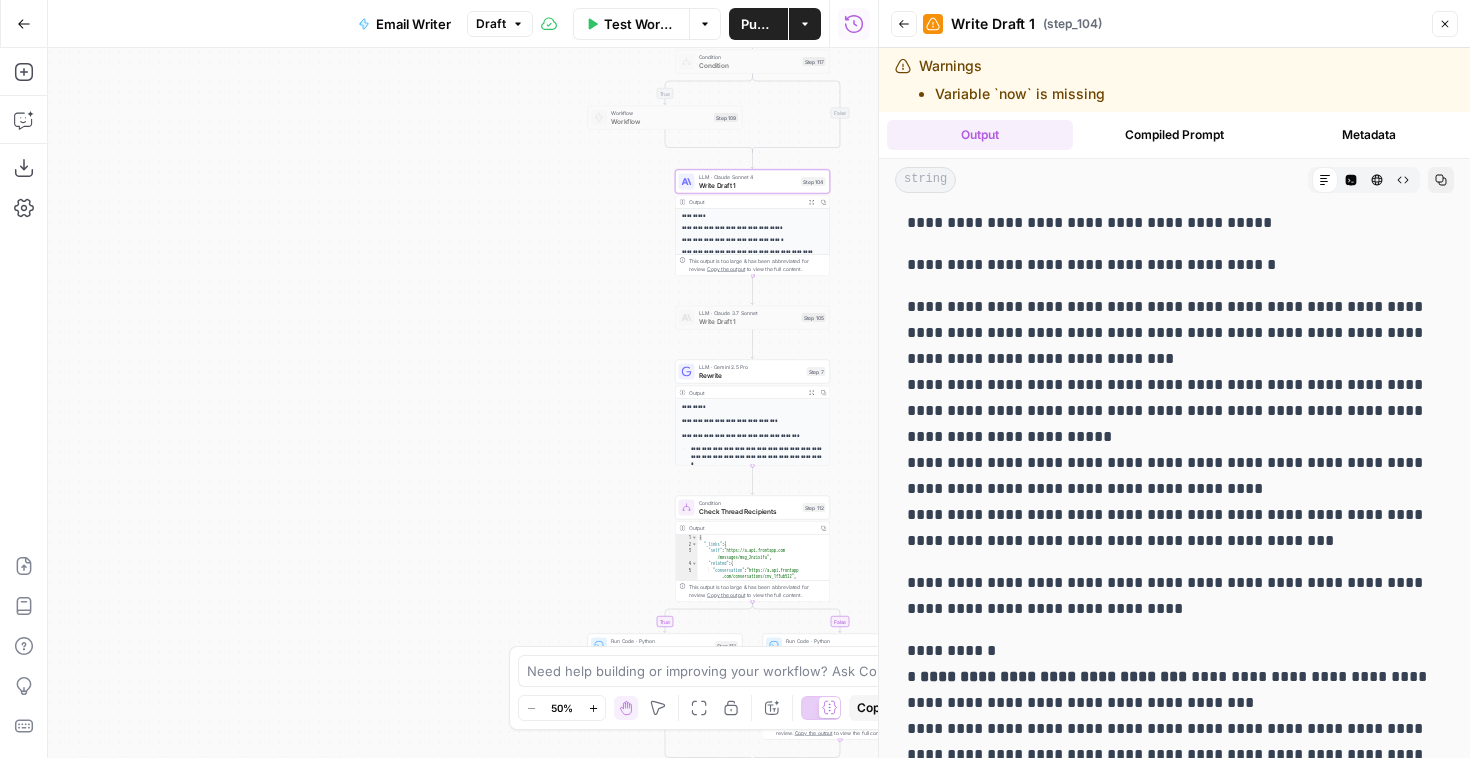 scroll, scrollTop: 0, scrollLeft: 0, axis: both 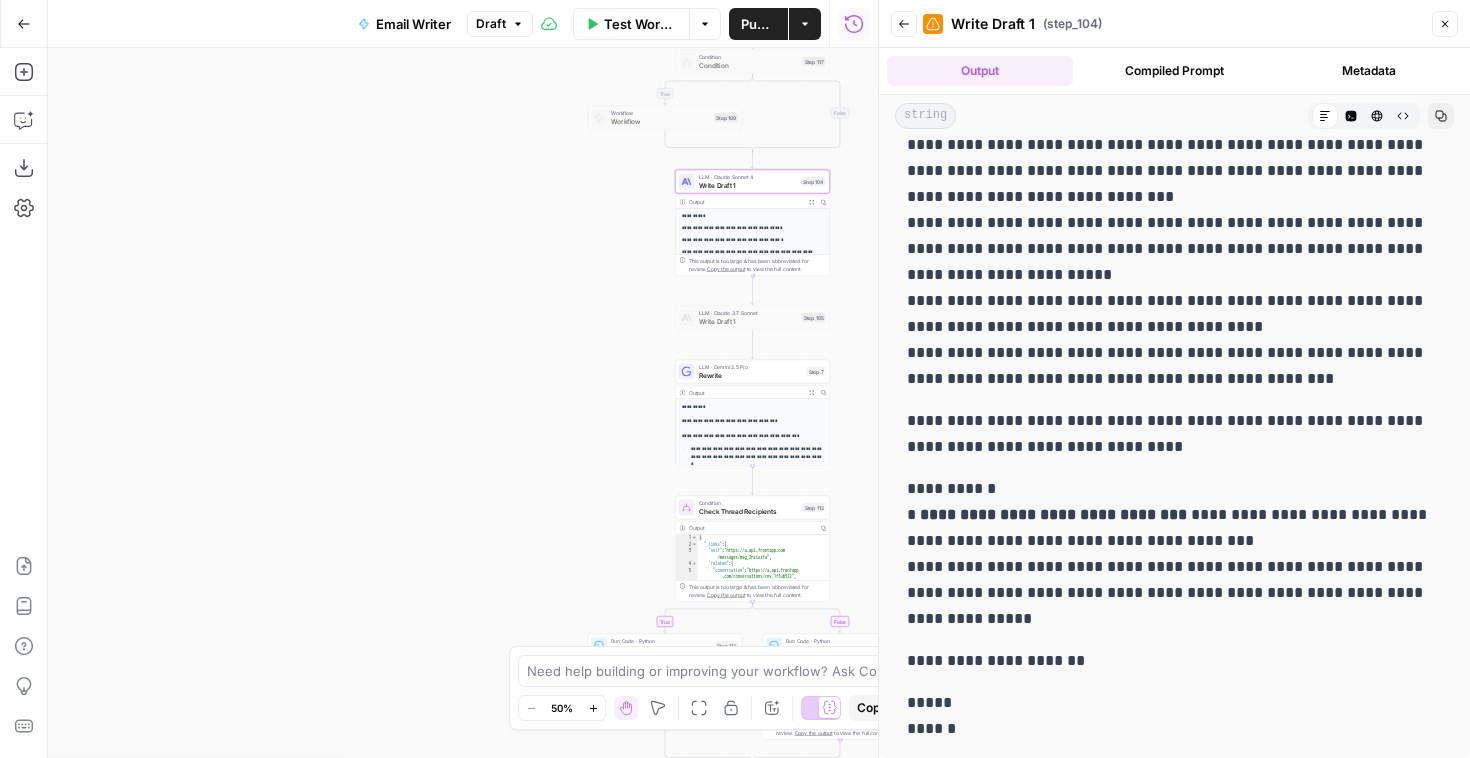 drag, startPoint x: 910, startPoint y: 230, endPoint x: 1055, endPoint y: 741, distance: 531.1742 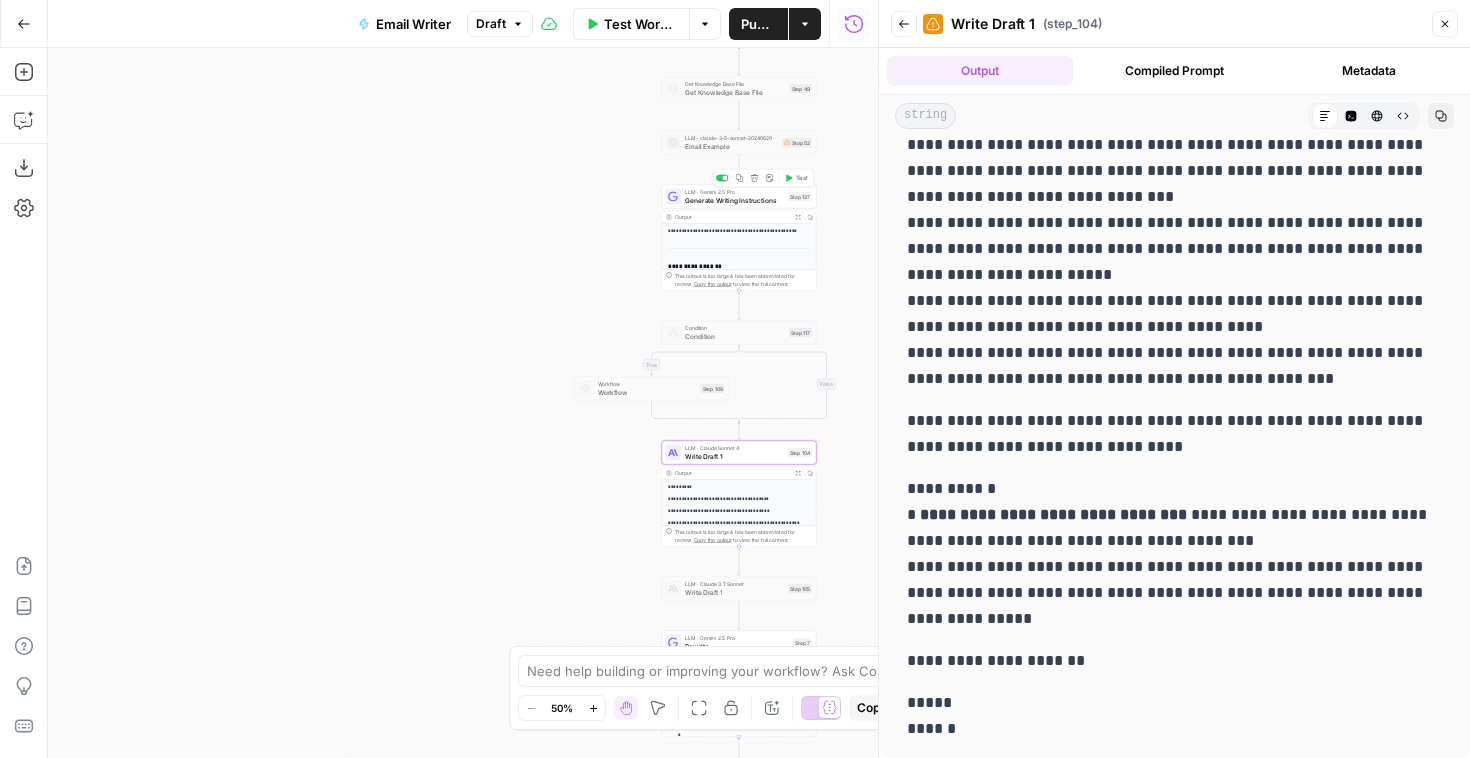 click on "Generate Writing Instructions" at bounding box center [734, 200] 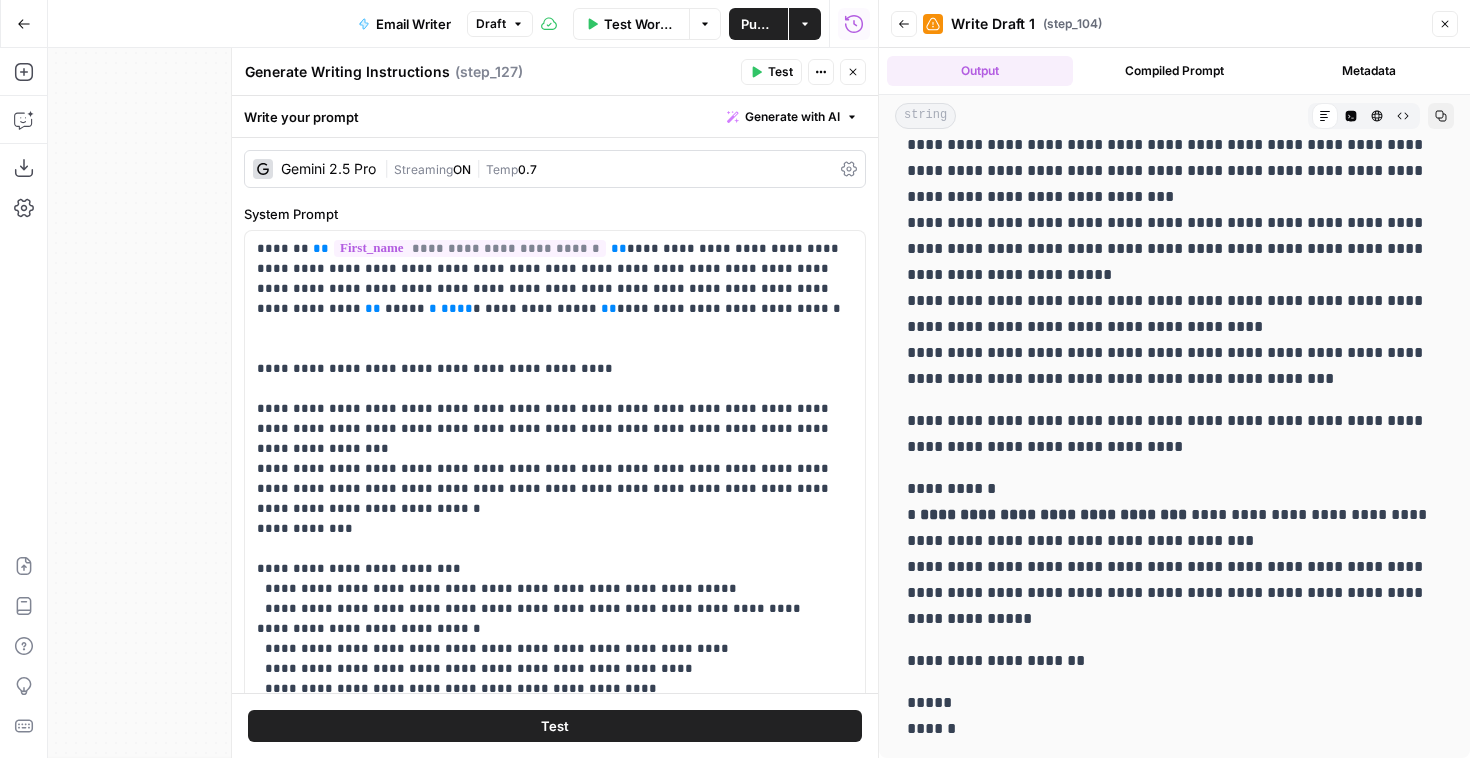 click on "|   Streaming  ON   |   Temp  0.7" at bounding box center [608, 169] 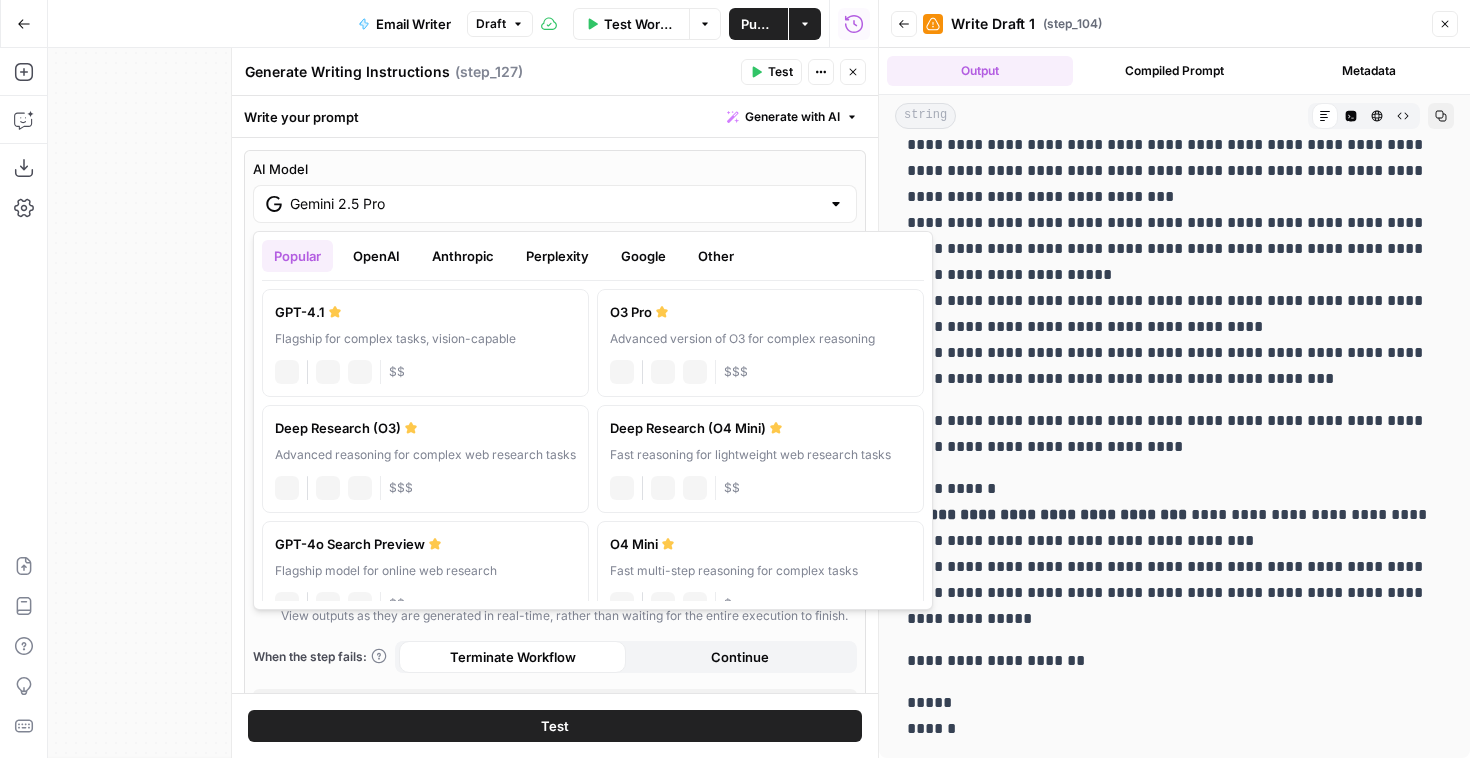 click on "Gemini 2.5 Pro" at bounding box center [555, 204] 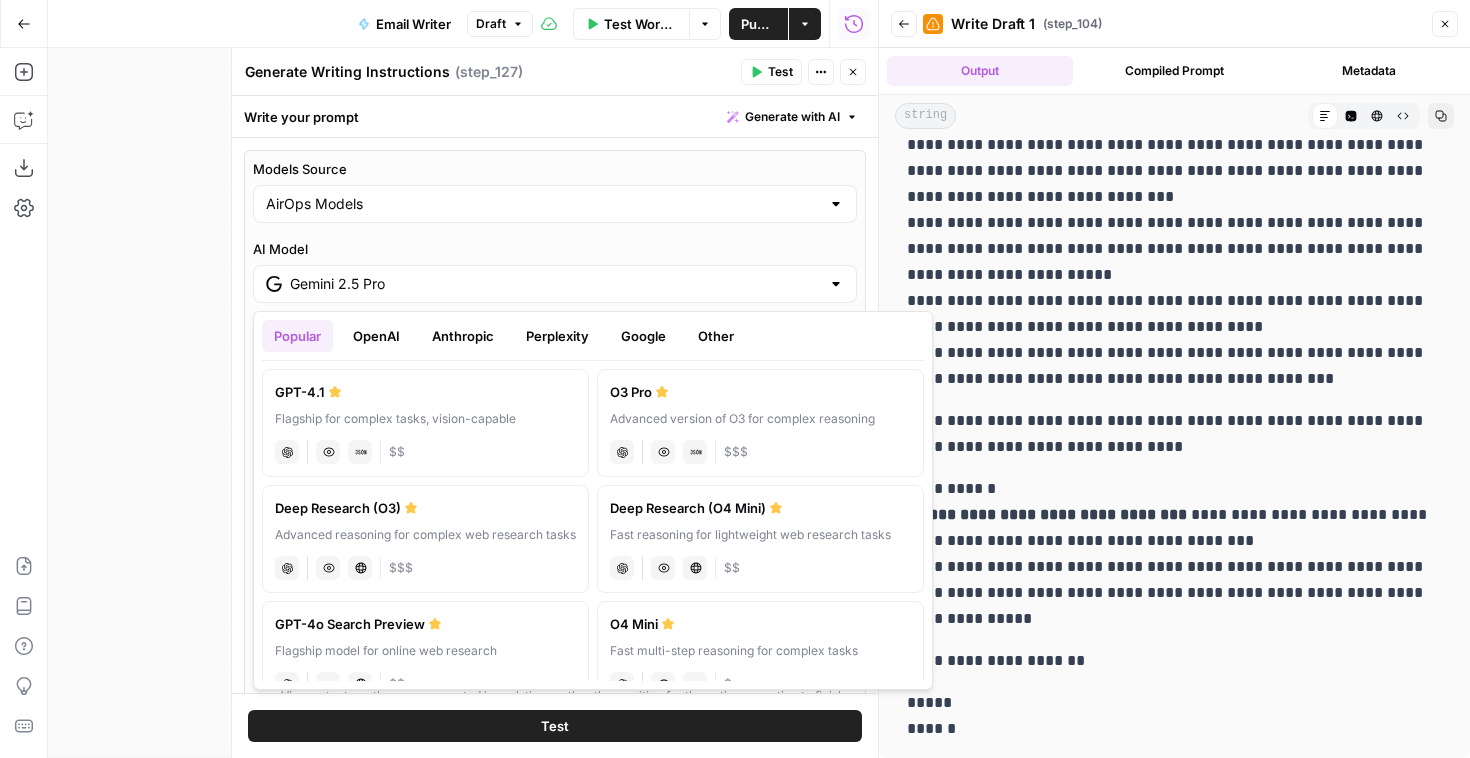 click on "Anthropic" at bounding box center (463, 336) 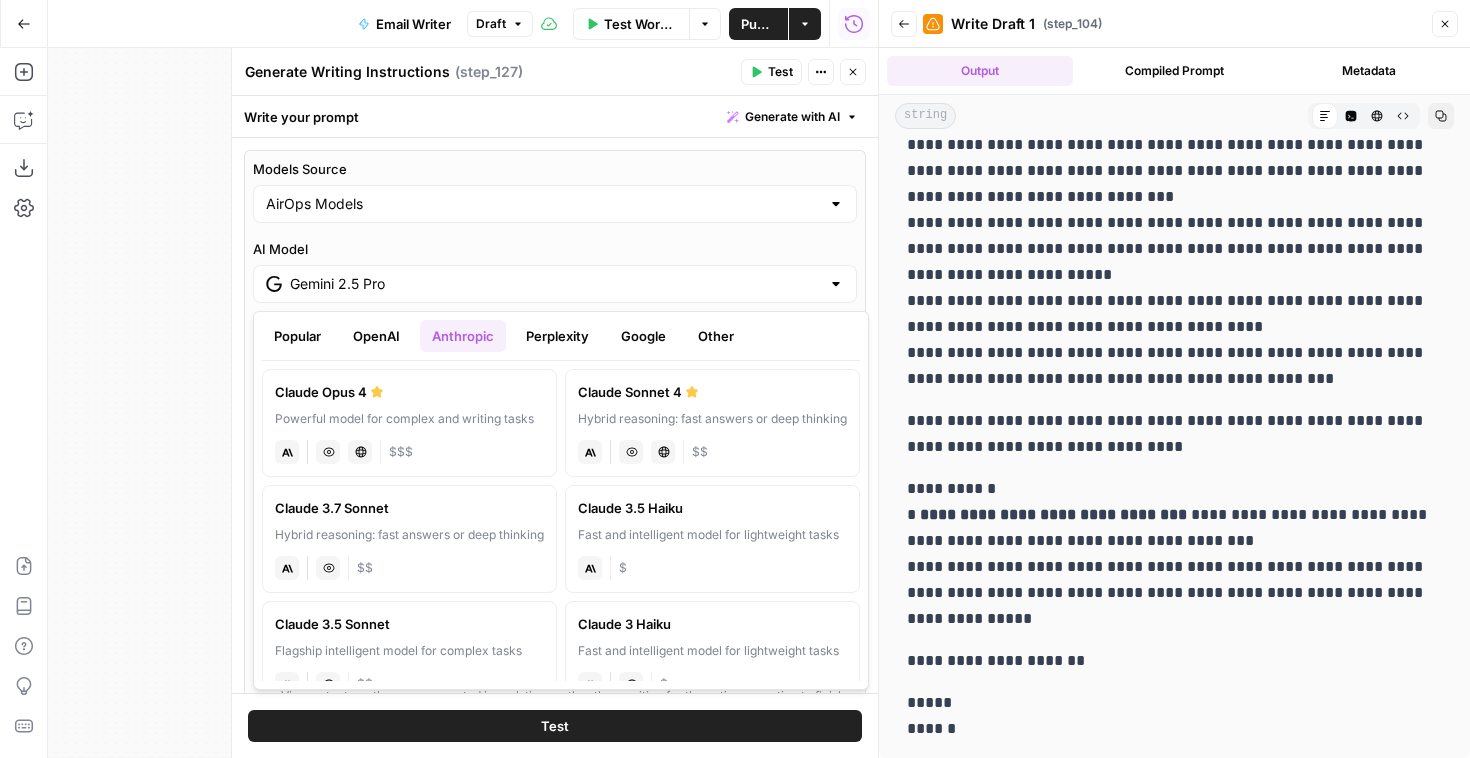 click on "Claude Sonnet 4 Hybrid reasoning: fast answers or deep thinking anthropic Vision Capabilities Live Web Research $$" at bounding box center [712, 423] 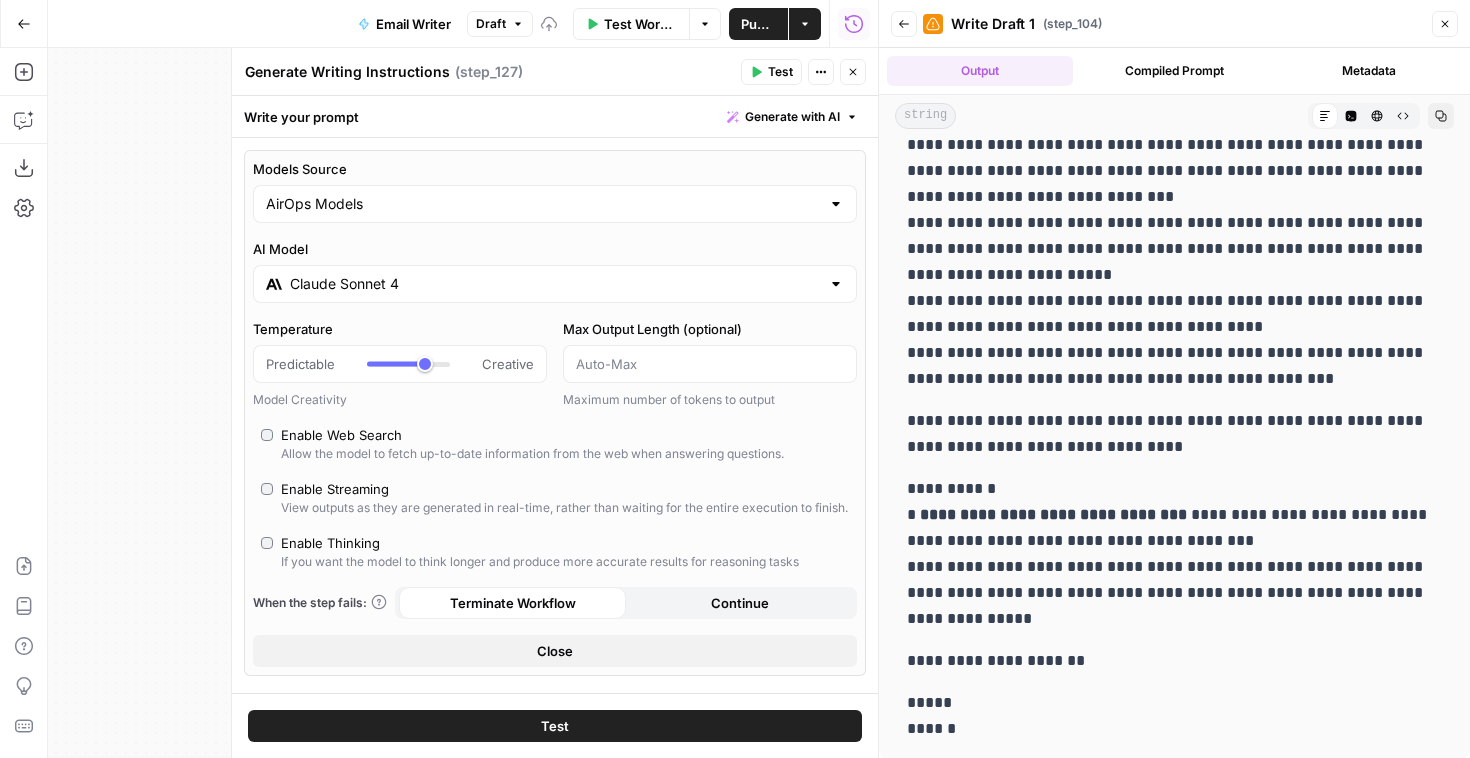 drag, startPoint x: 363, startPoint y: 444, endPoint x: 367, endPoint y: 598, distance: 154.05194 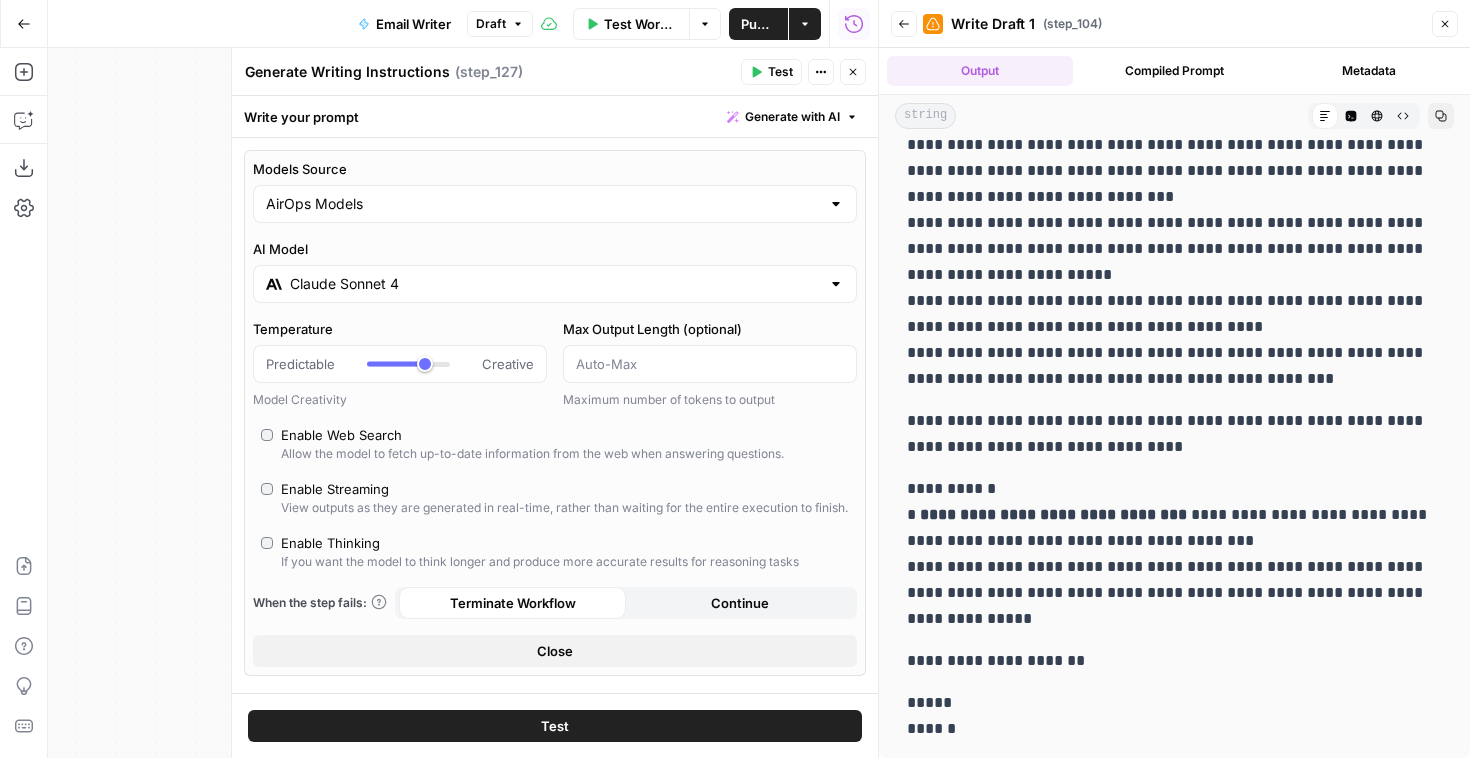 click on "If you want the model to think longer and produce more accurate results for reasoning tasks" at bounding box center (540, 562) 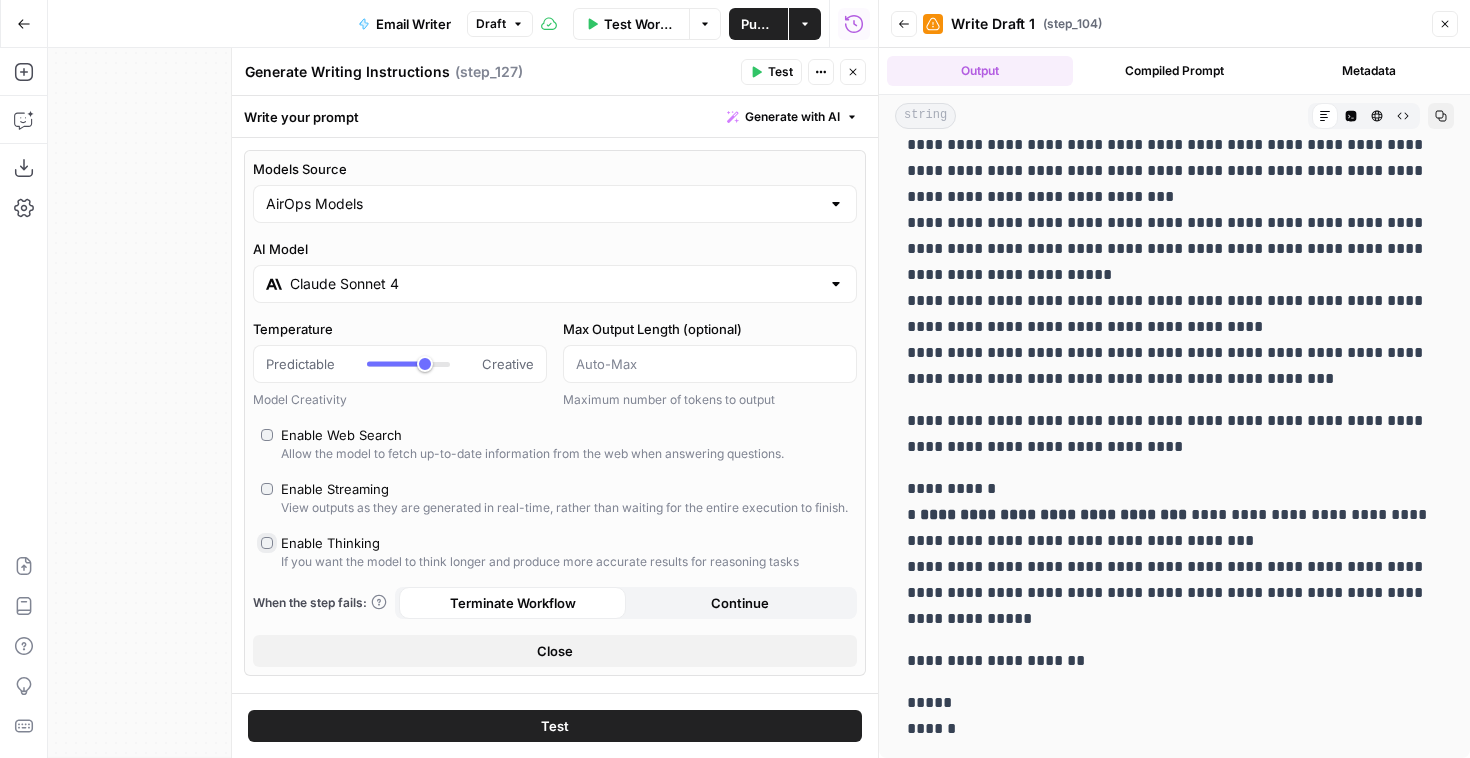 type on "*" 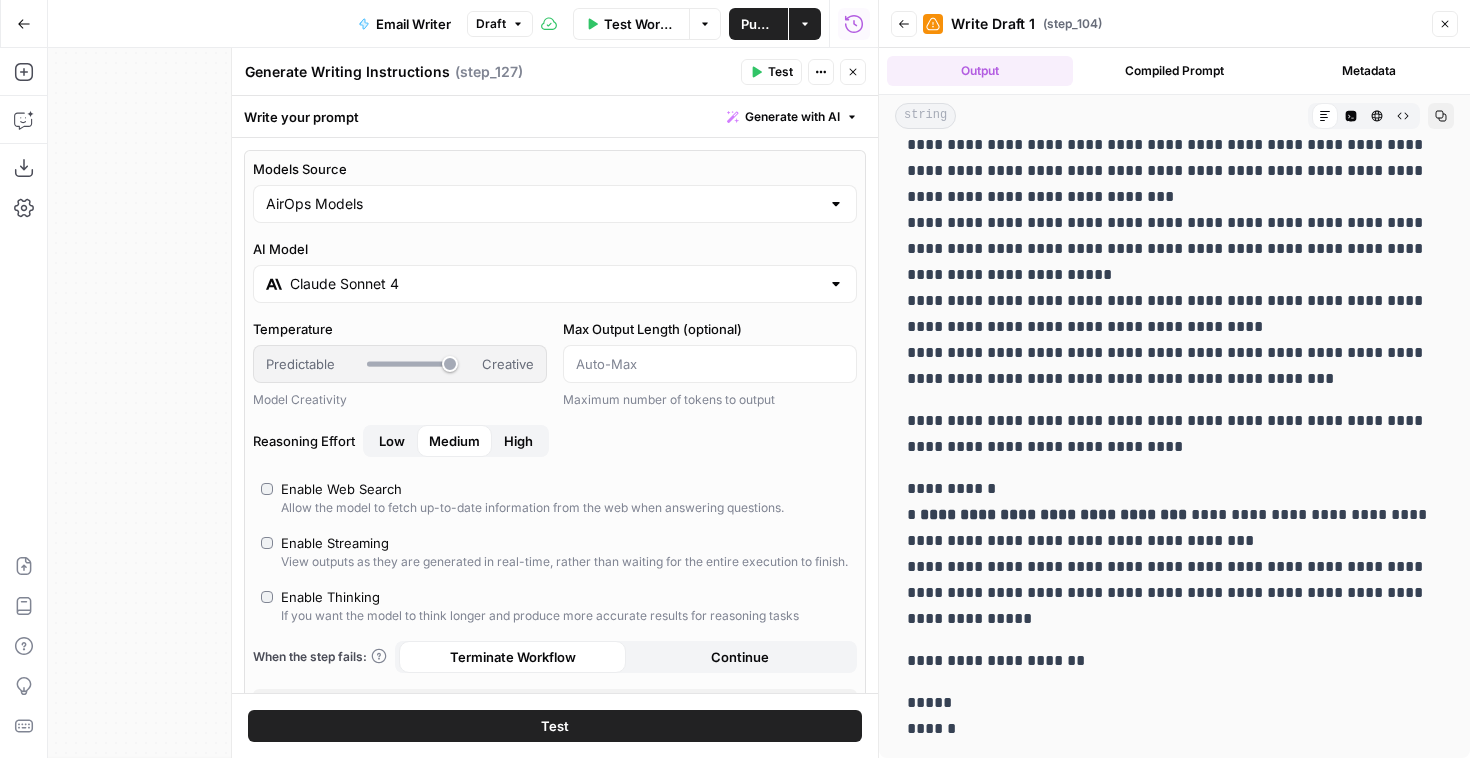 click on "Test" at bounding box center [780, 72] 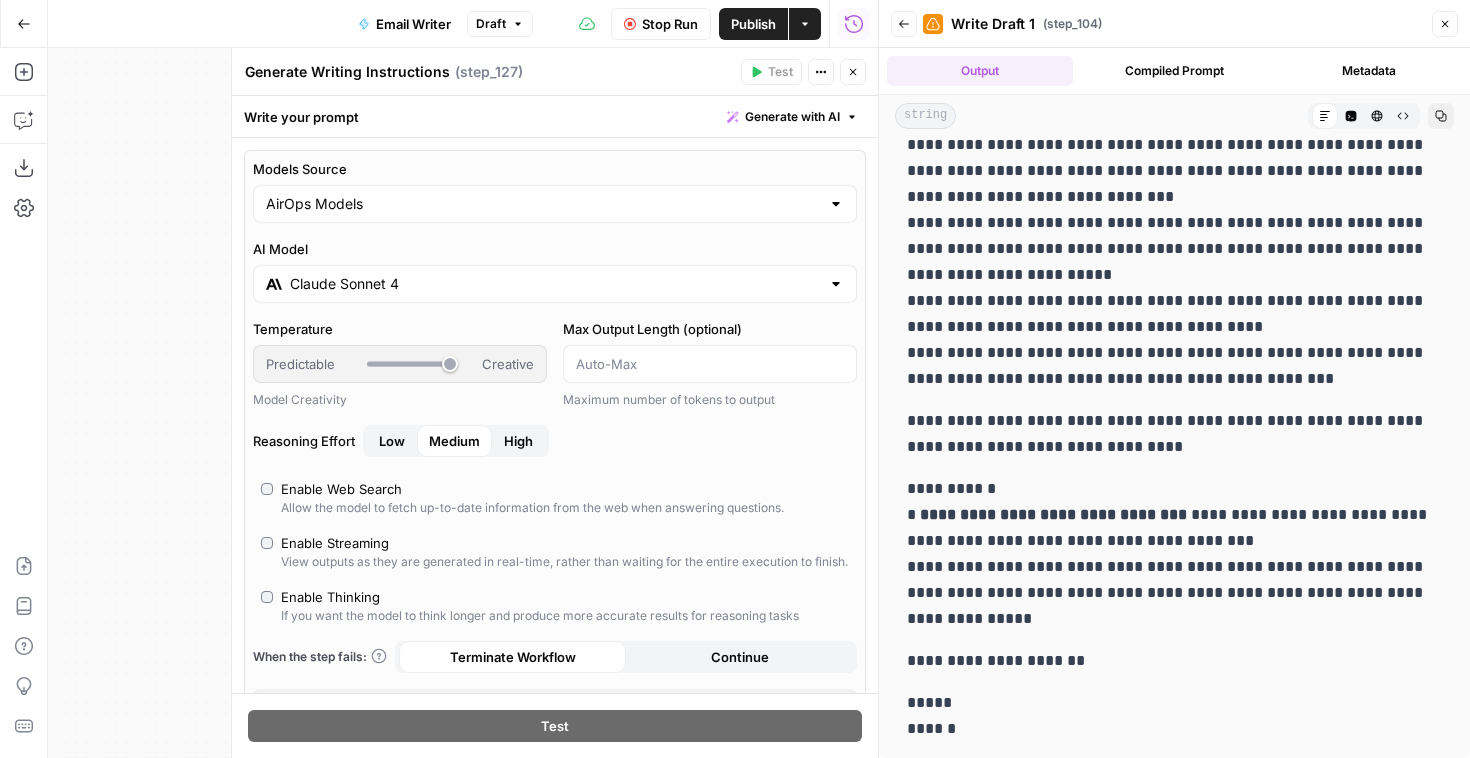 scroll, scrollTop: 0, scrollLeft: 0, axis: both 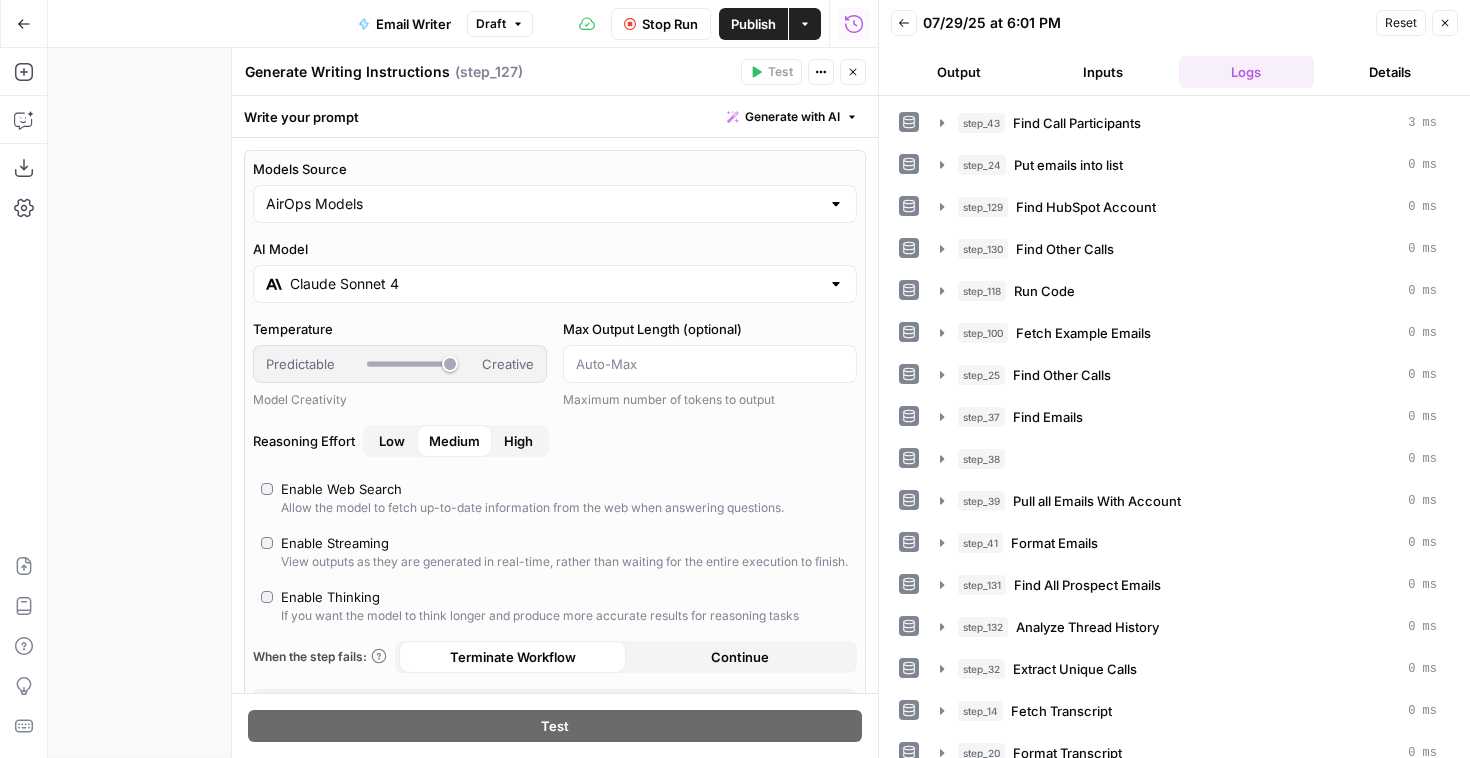 click on "Back 07/29/25 at 6:01 PM Reset Close Output Inputs Logs Details" at bounding box center [1174, 48] 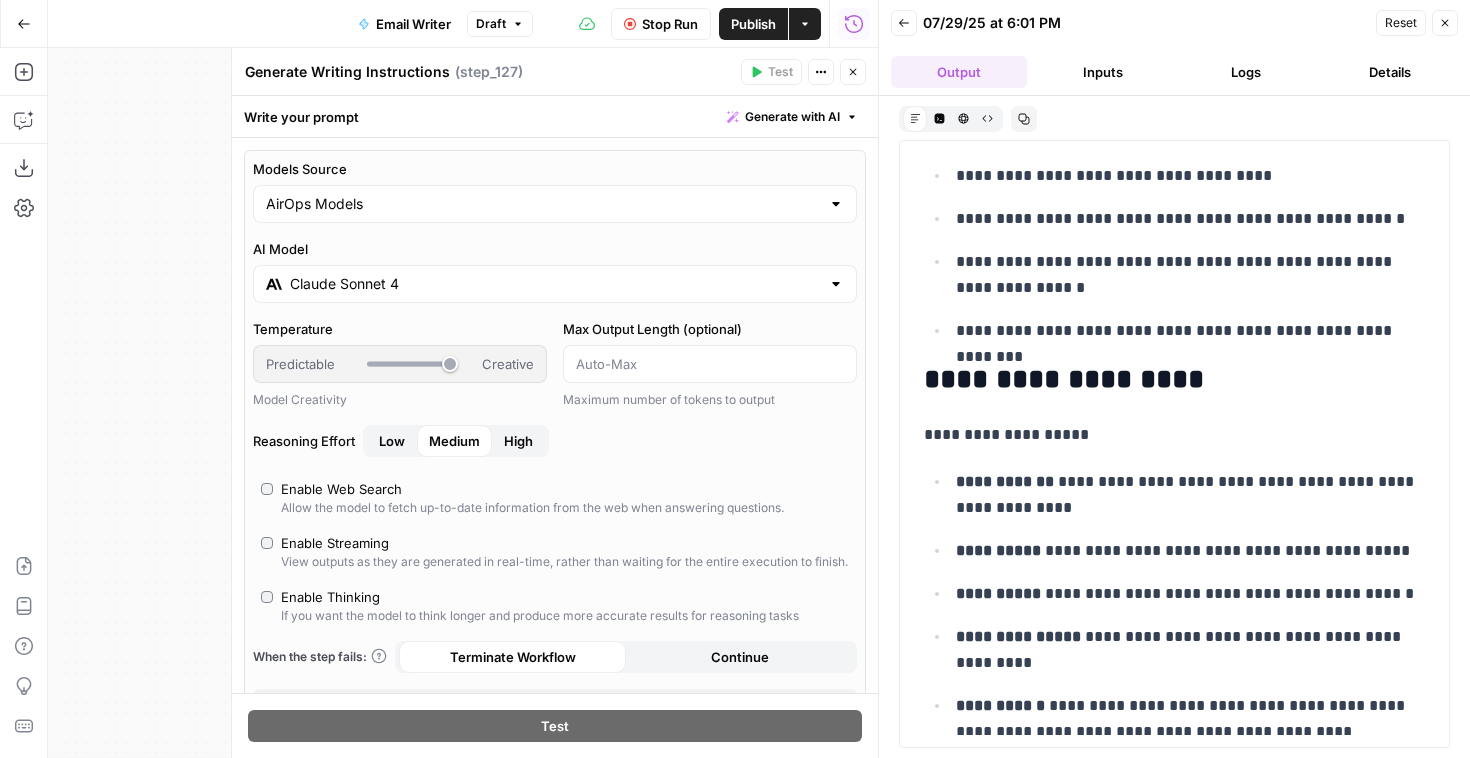 scroll, scrollTop: 6504, scrollLeft: 0, axis: vertical 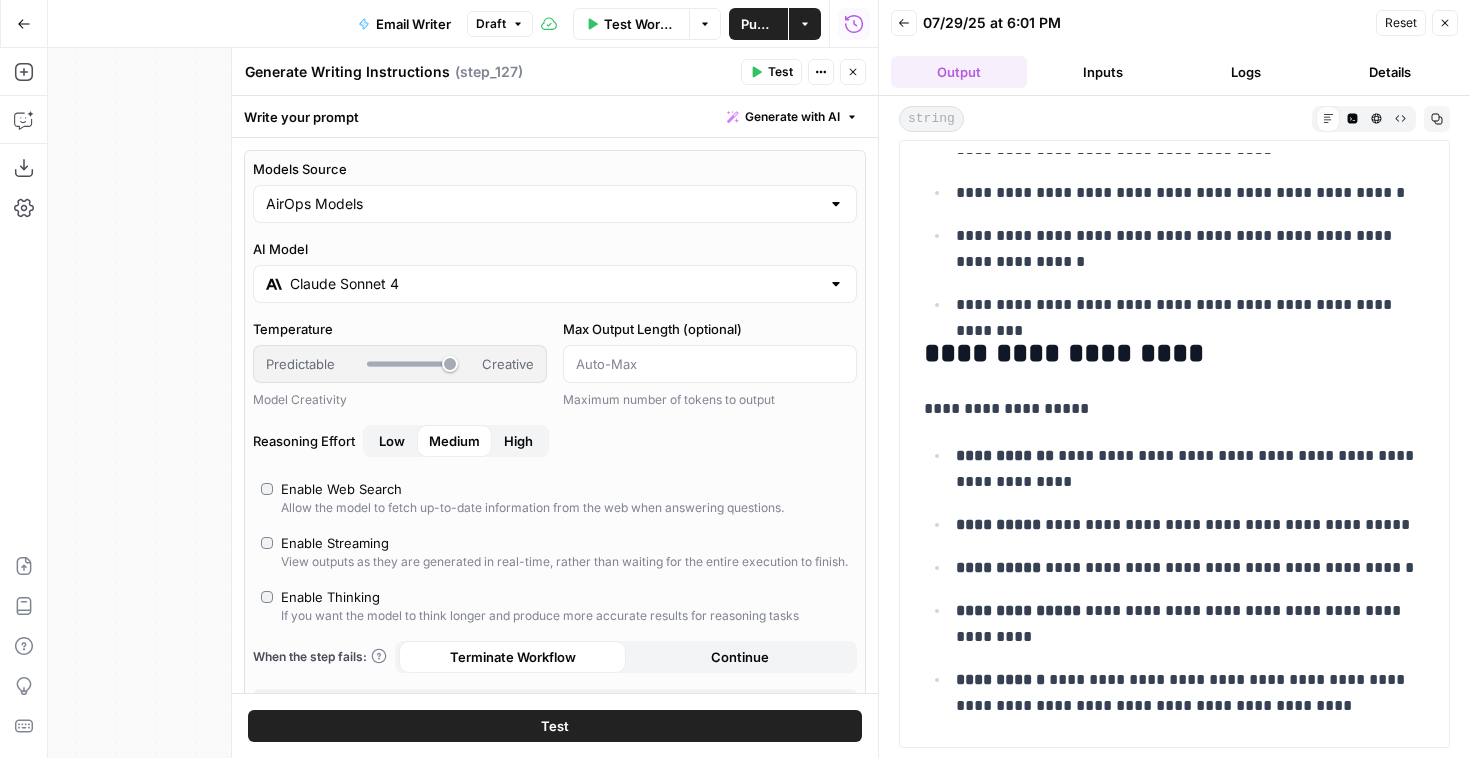 click 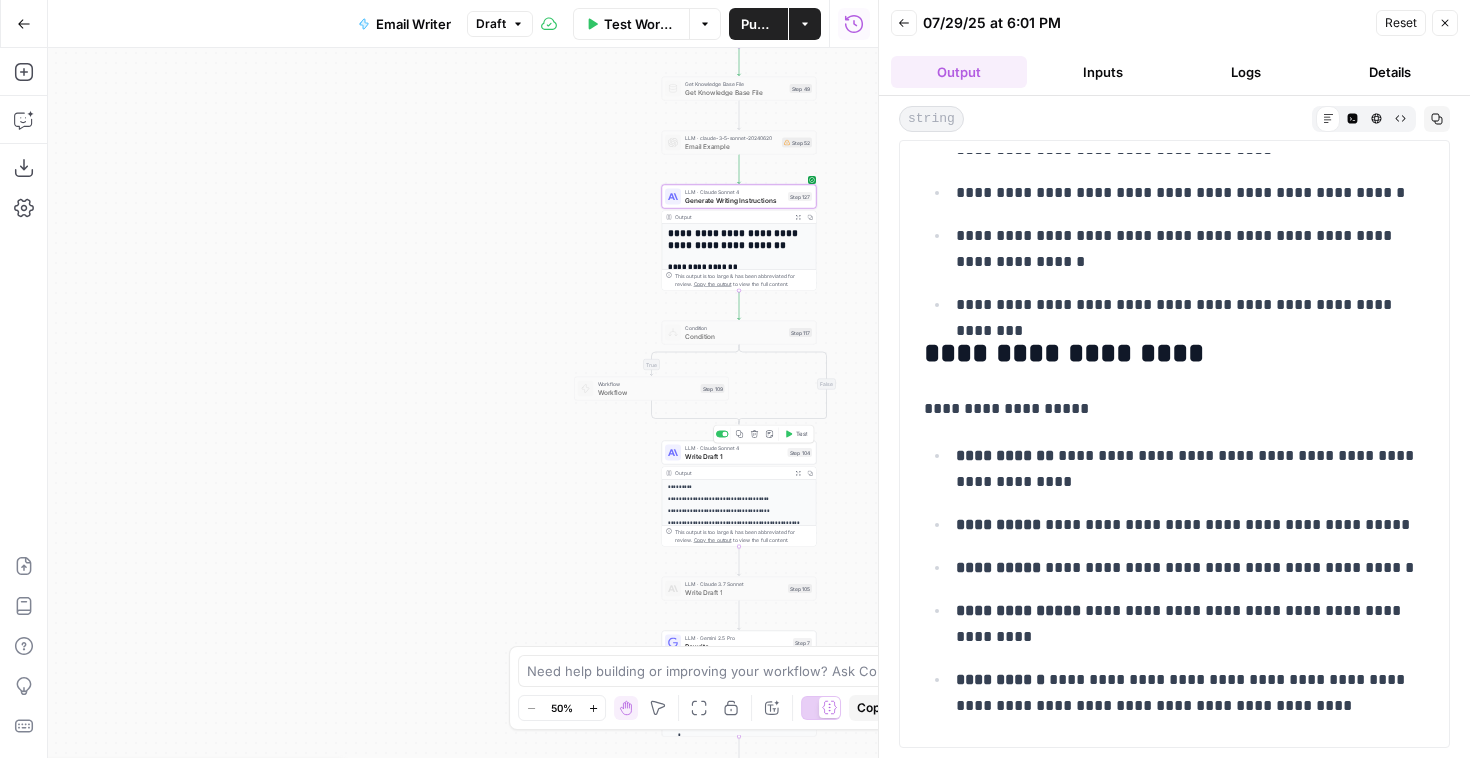 click on "Test" at bounding box center [802, 434] 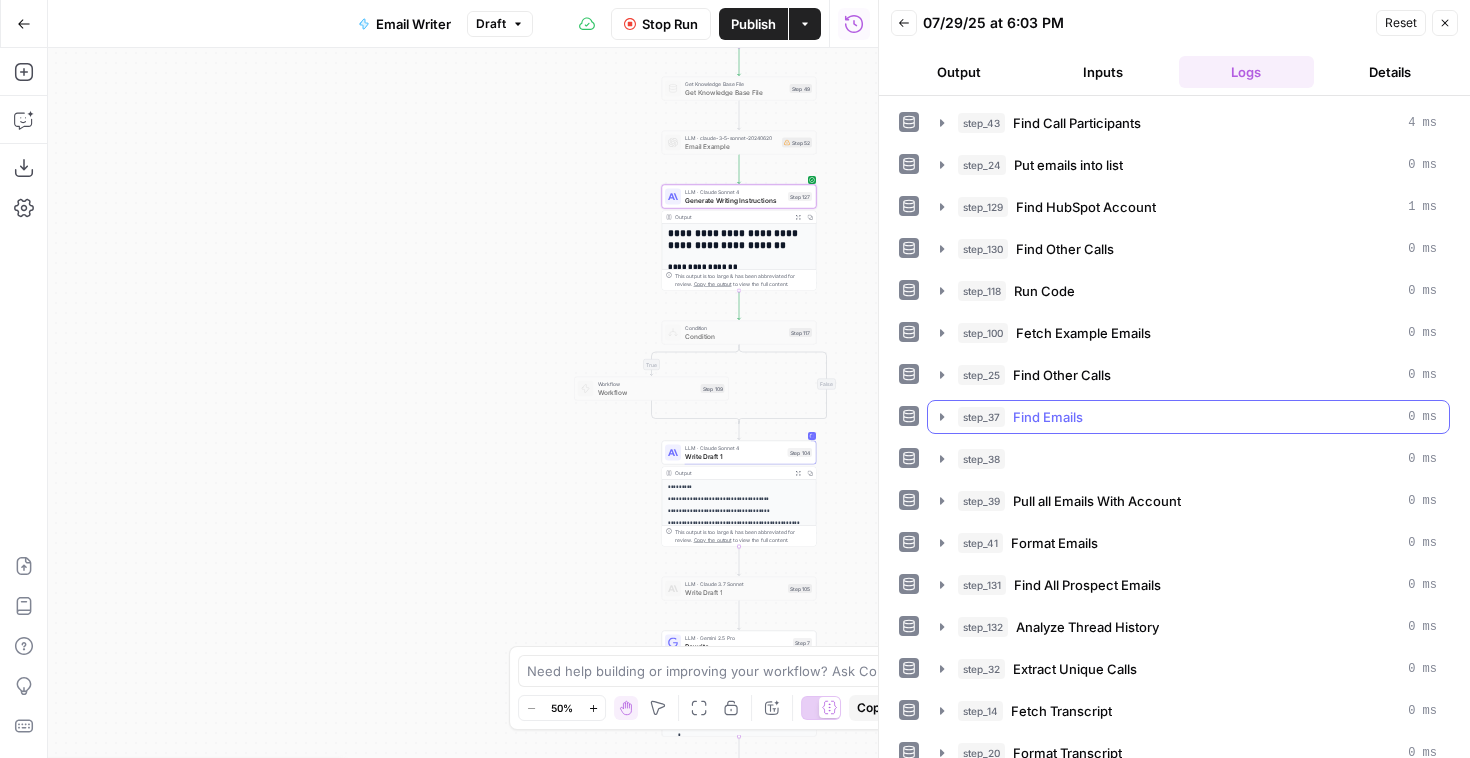scroll, scrollTop: 226, scrollLeft: 0, axis: vertical 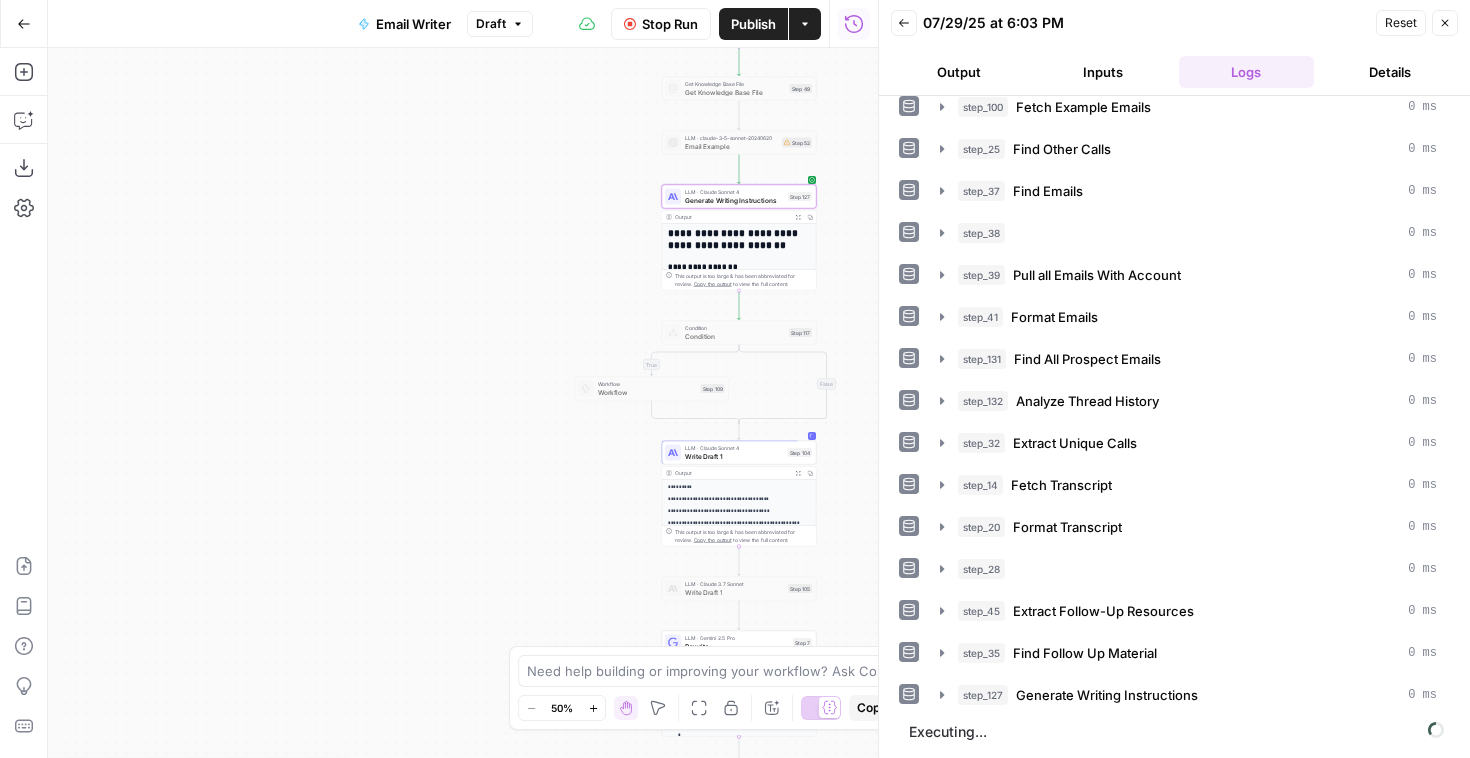 click on "Output" at bounding box center [959, 72] 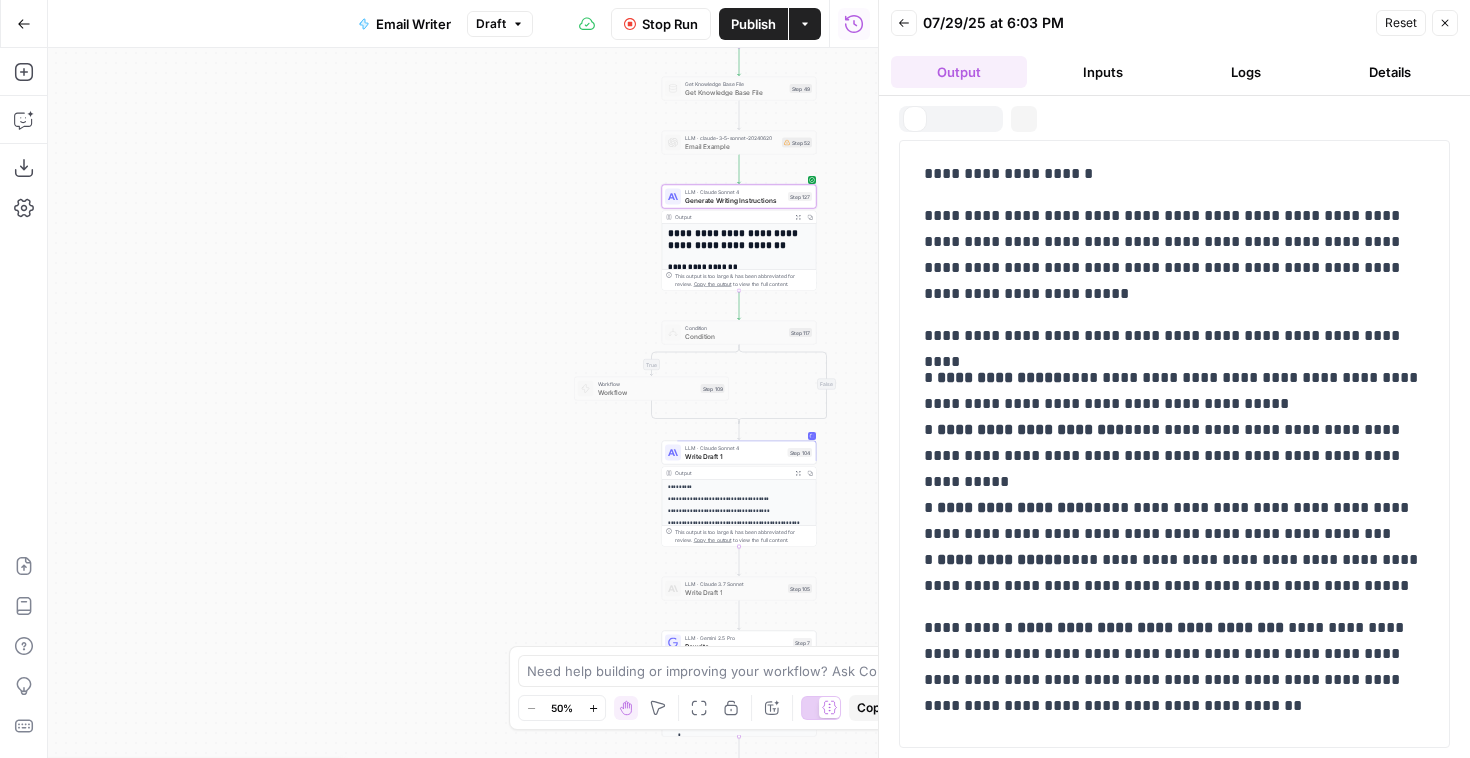 scroll, scrollTop: 0, scrollLeft: 0, axis: both 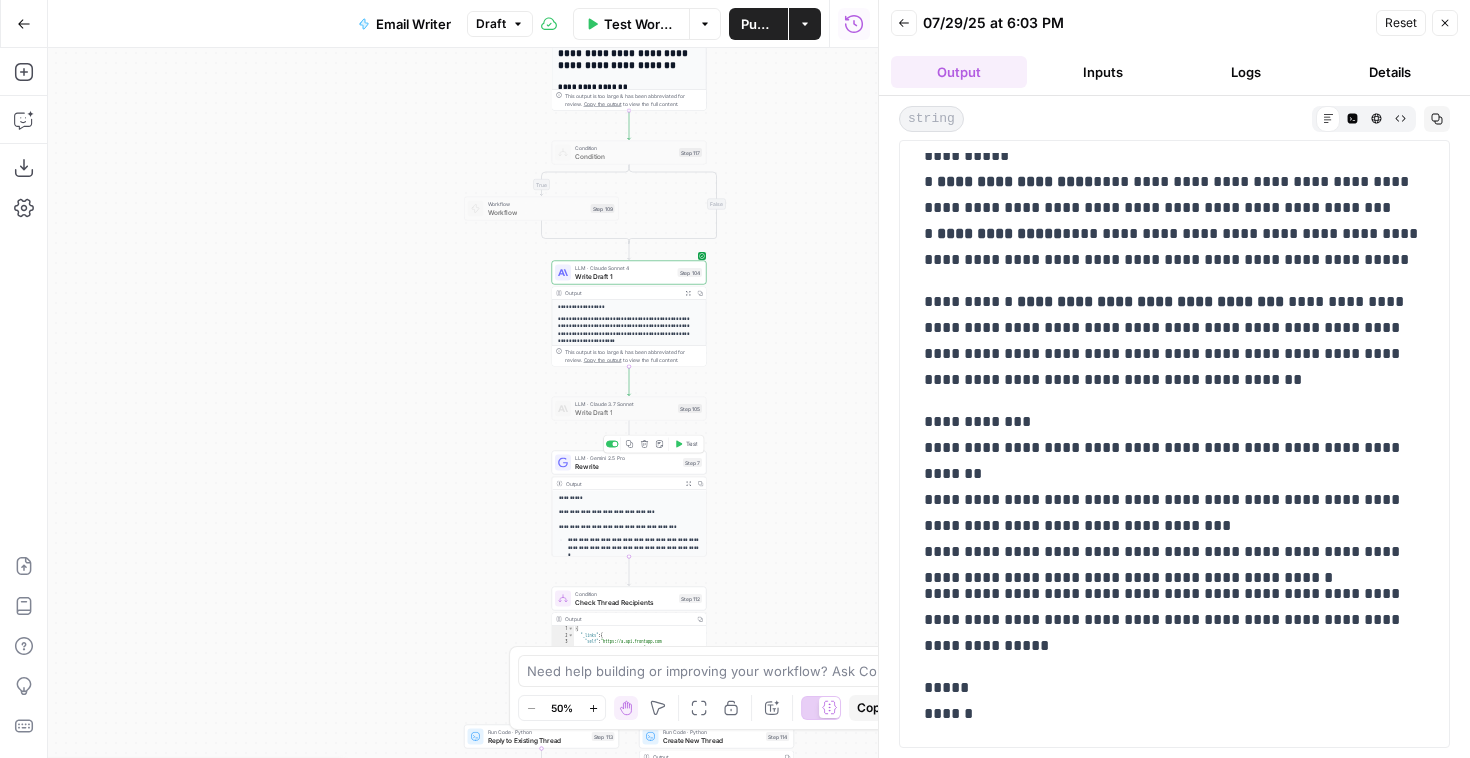 click on "Test" at bounding box center (692, 444) 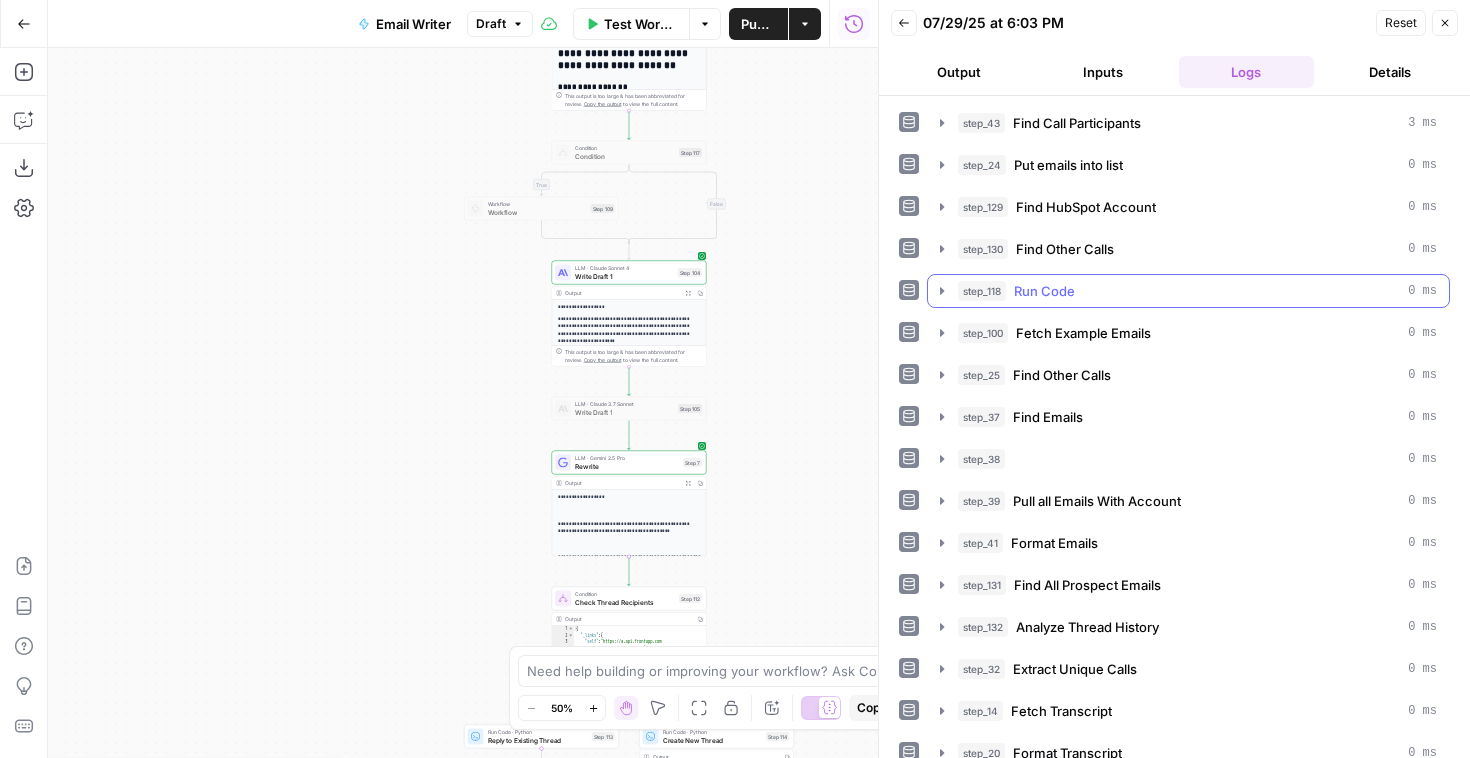 scroll, scrollTop: 859, scrollLeft: 0, axis: vertical 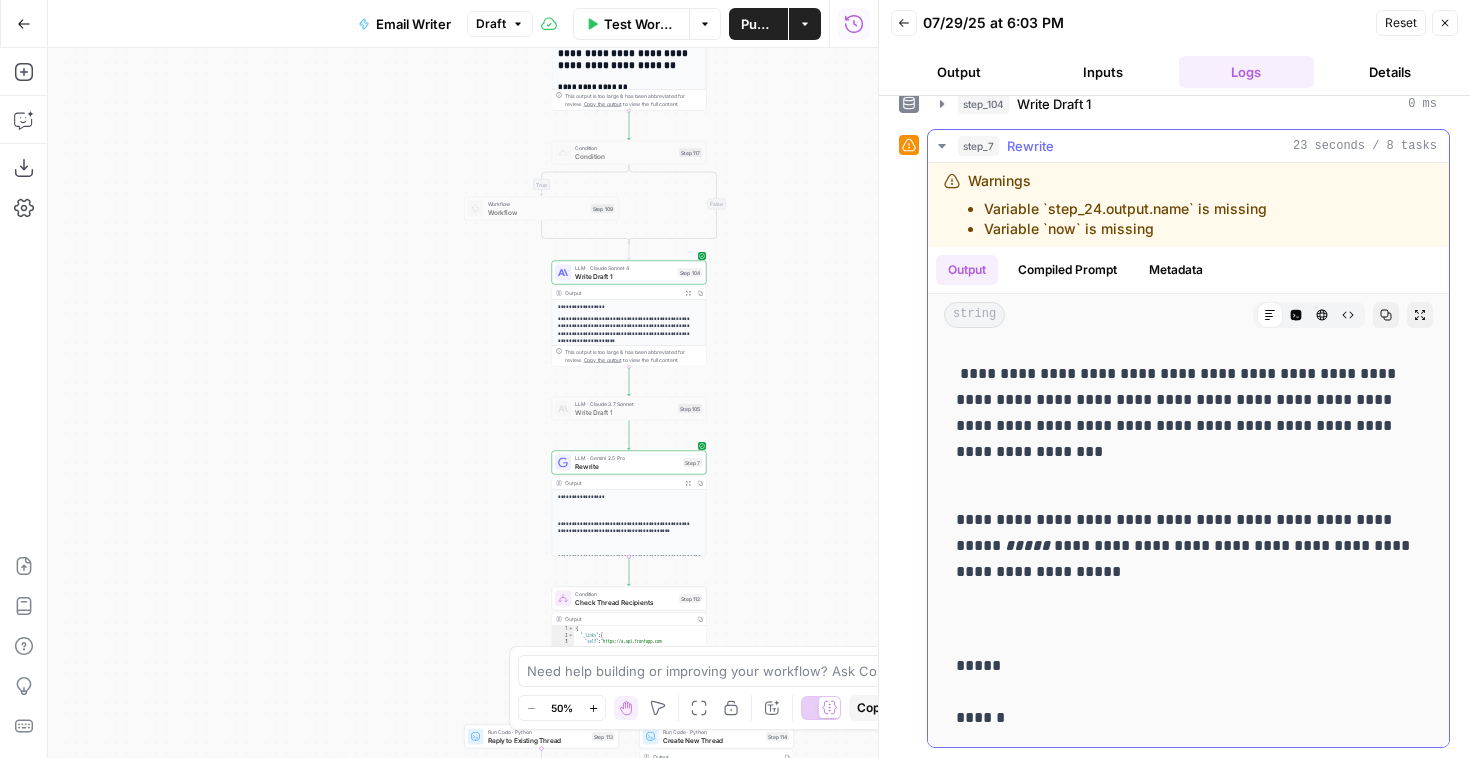 drag, startPoint x: 944, startPoint y: 545, endPoint x: 1017, endPoint y: 740, distance: 208.21623 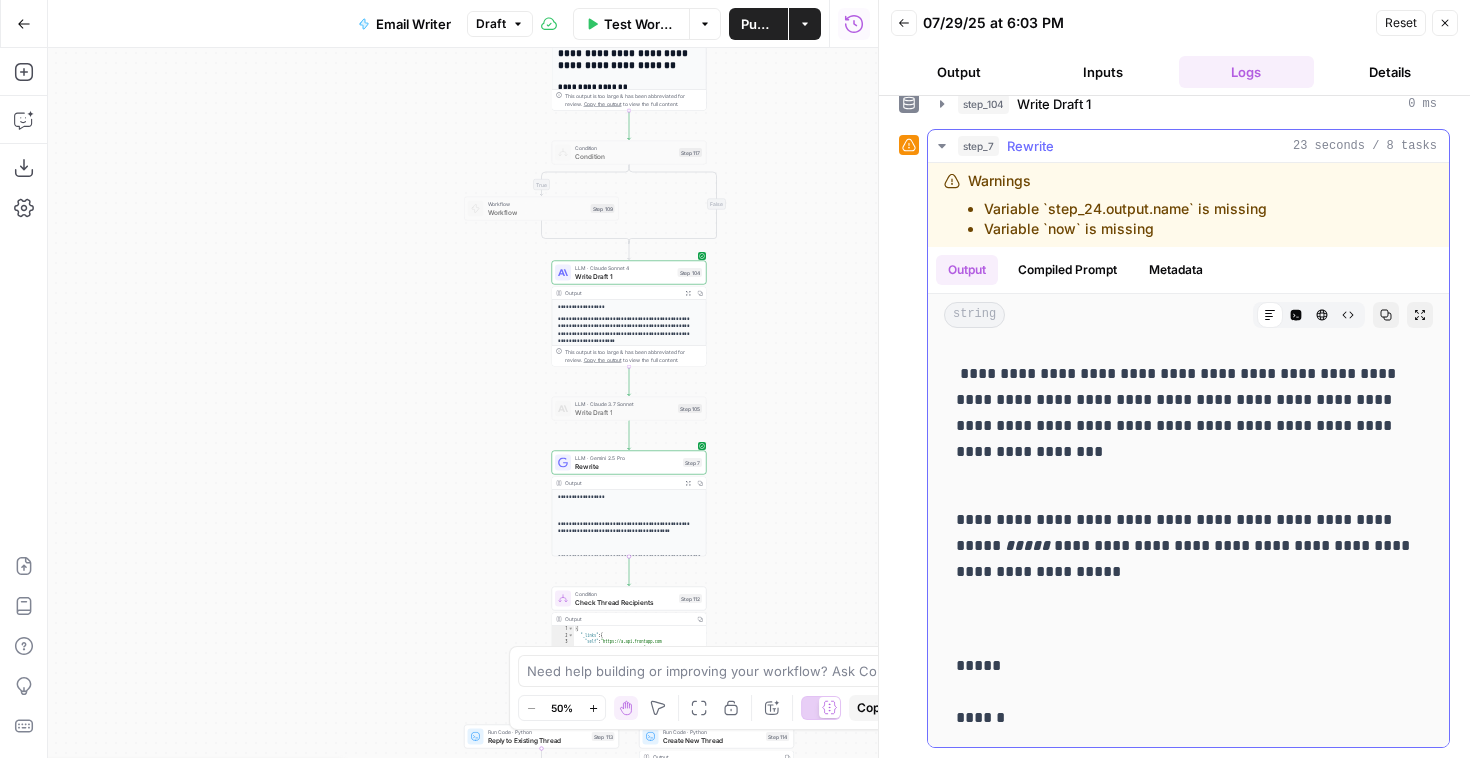 click on "**********" at bounding box center (1188, 284) 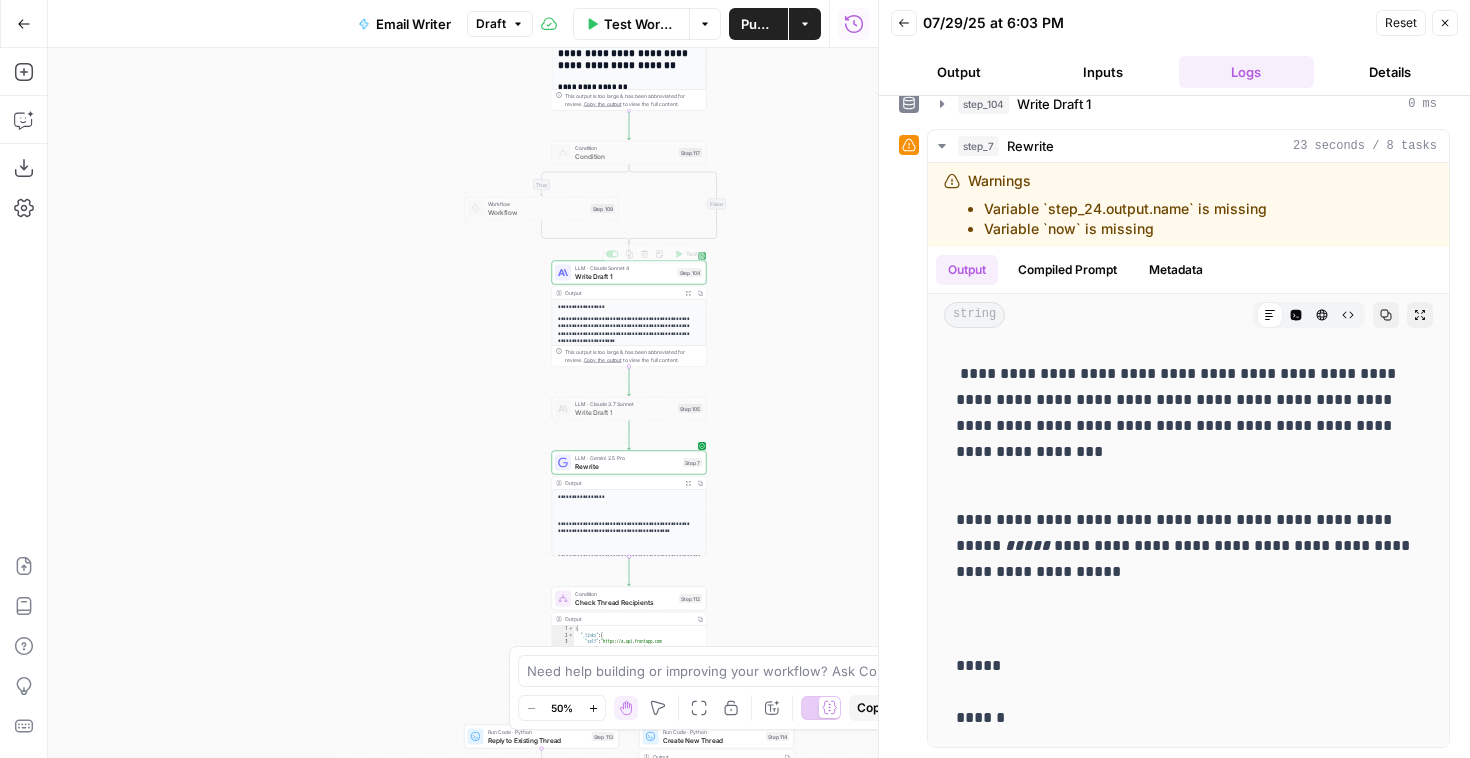 click on "LLM · Claude Sonnet 4 Write Draft 1 Step 104 Copy step Delete step Add Note Test" at bounding box center [629, 273] 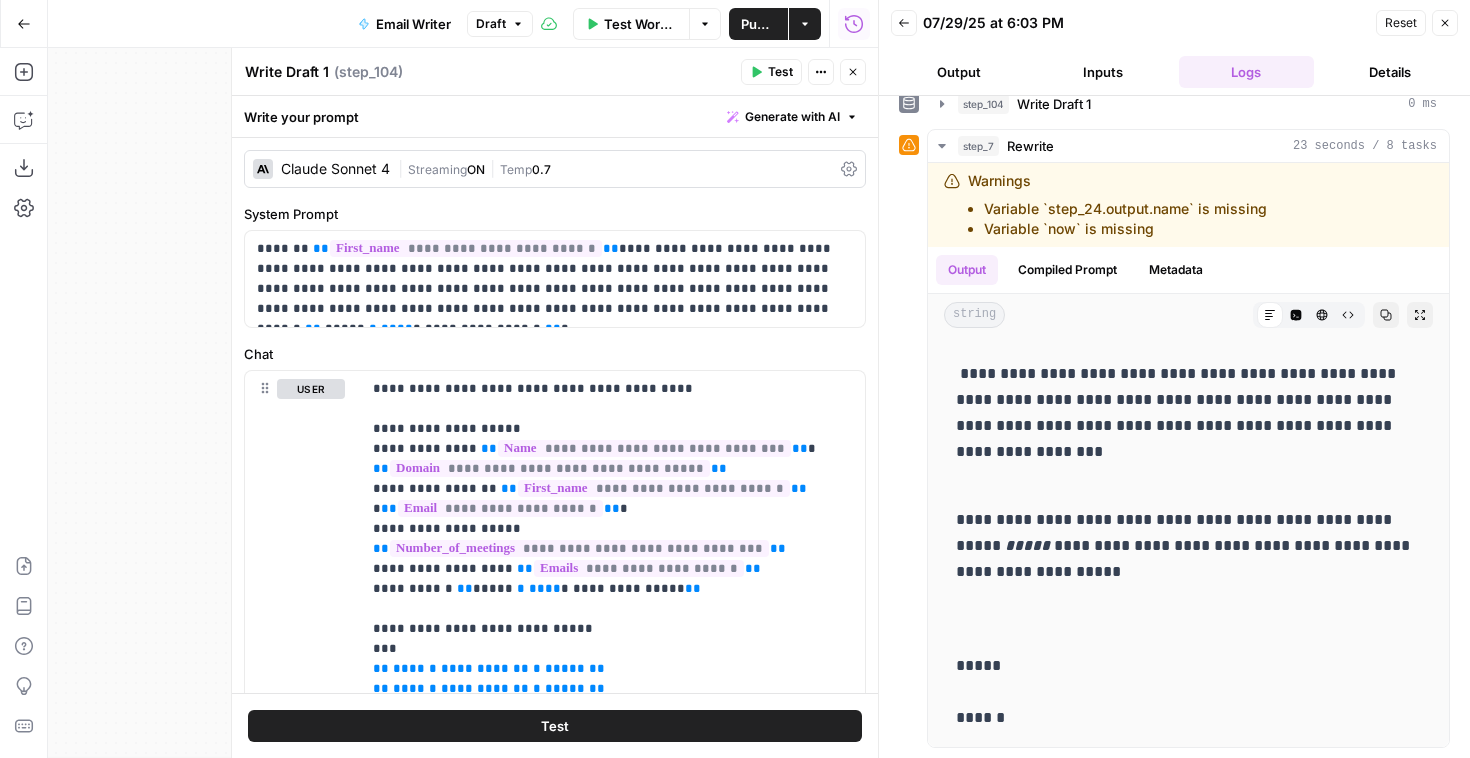 click on "Claude Sonnet 4   |   Streaming  ON   |   Temp  0.7" at bounding box center (555, 169) 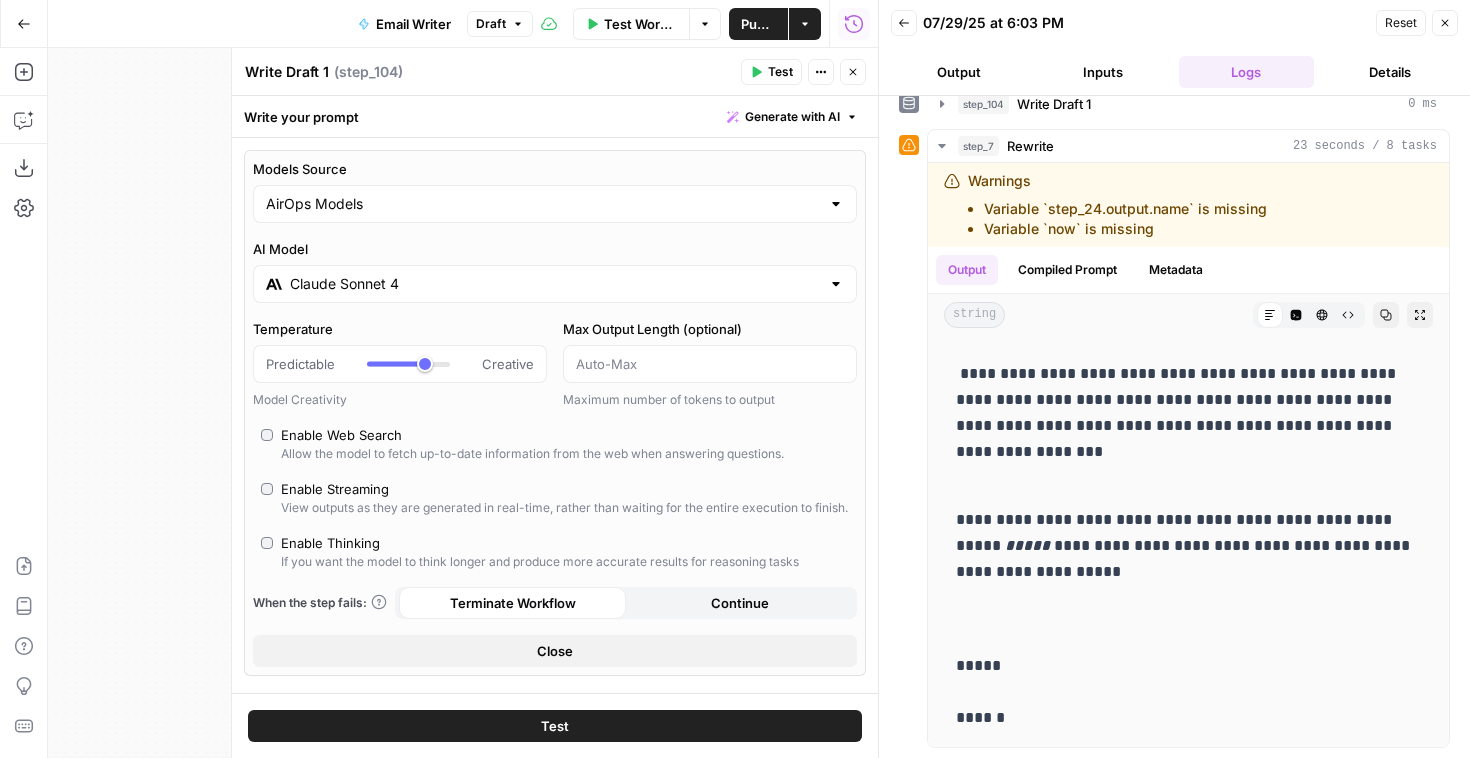 click on "Claude Sonnet 4" at bounding box center (555, 284) 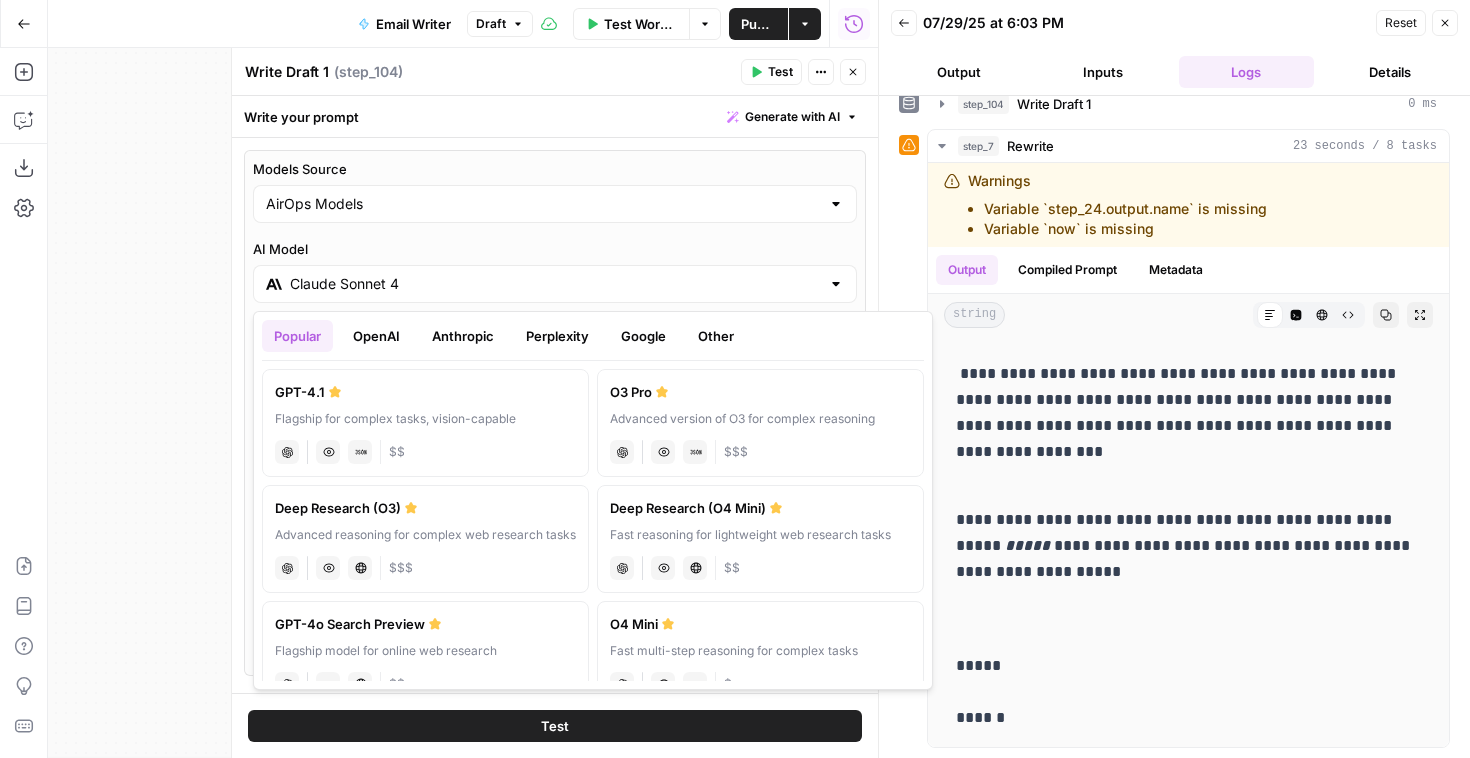 click on "OpenAI" at bounding box center [376, 336] 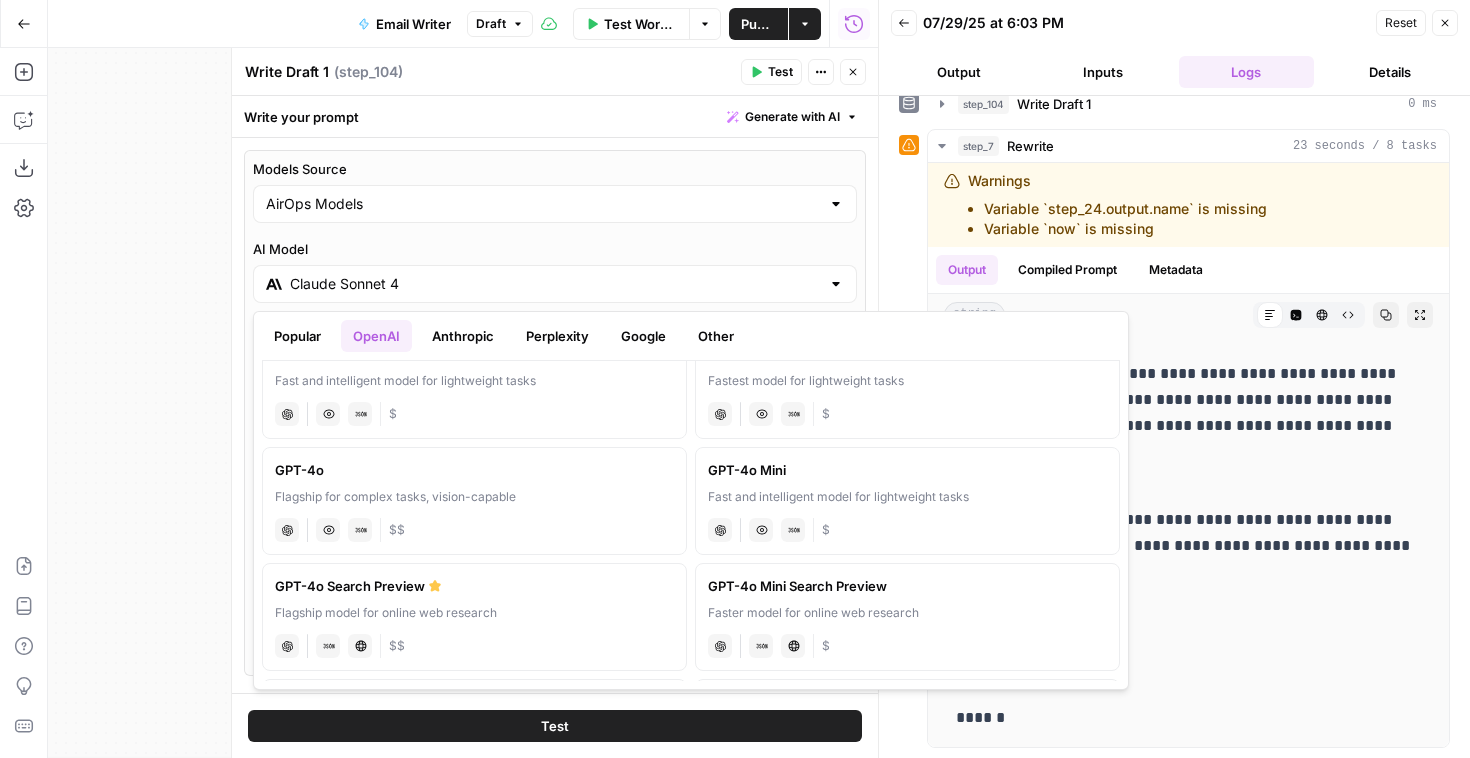 scroll, scrollTop: 263, scrollLeft: 0, axis: vertical 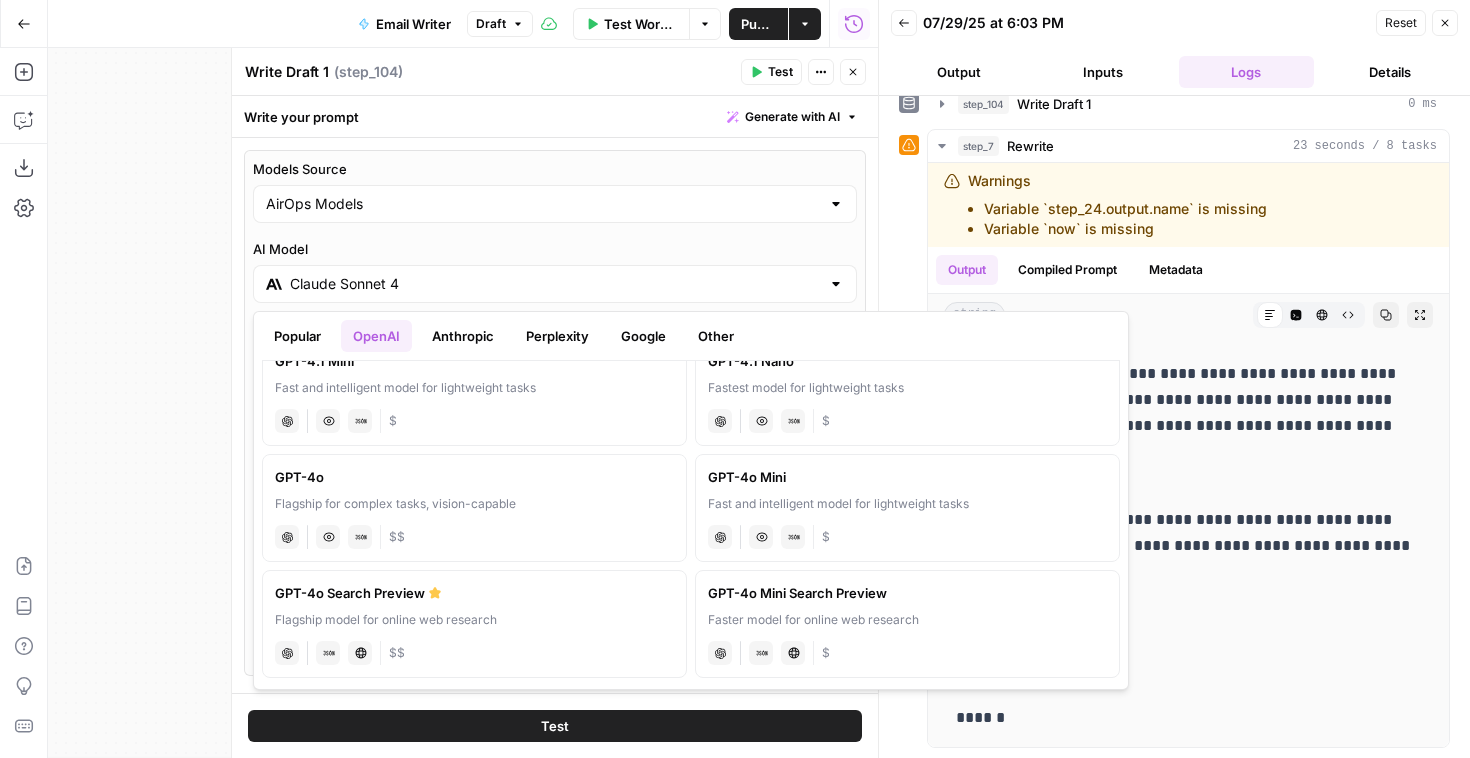 click on "GPT-4o Flagship for complex tasks, vision-capable chat Vision Capabilities JSON Mode $$" at bounding box center [474, 508] 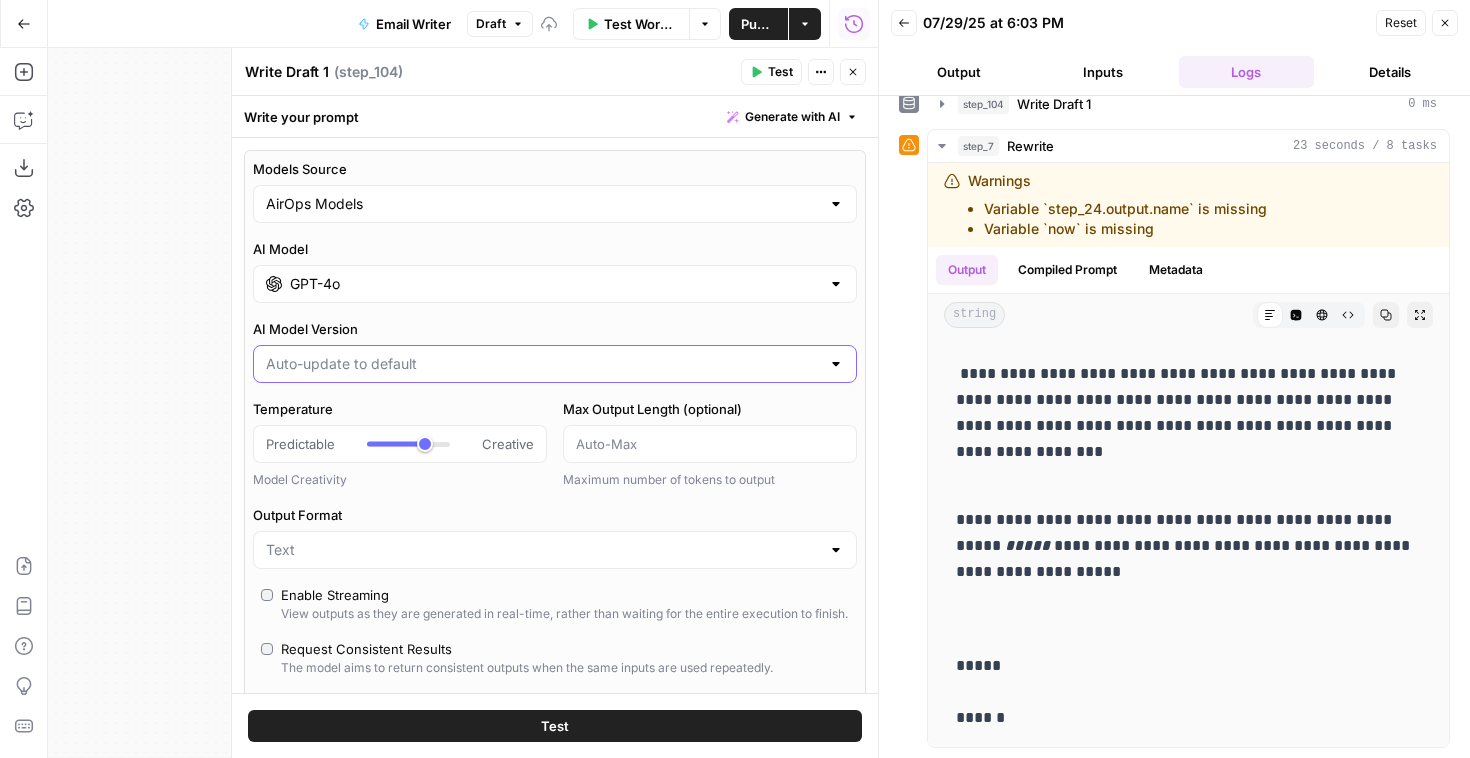 click on "AI Model Version" at bounding box center (543, 364) 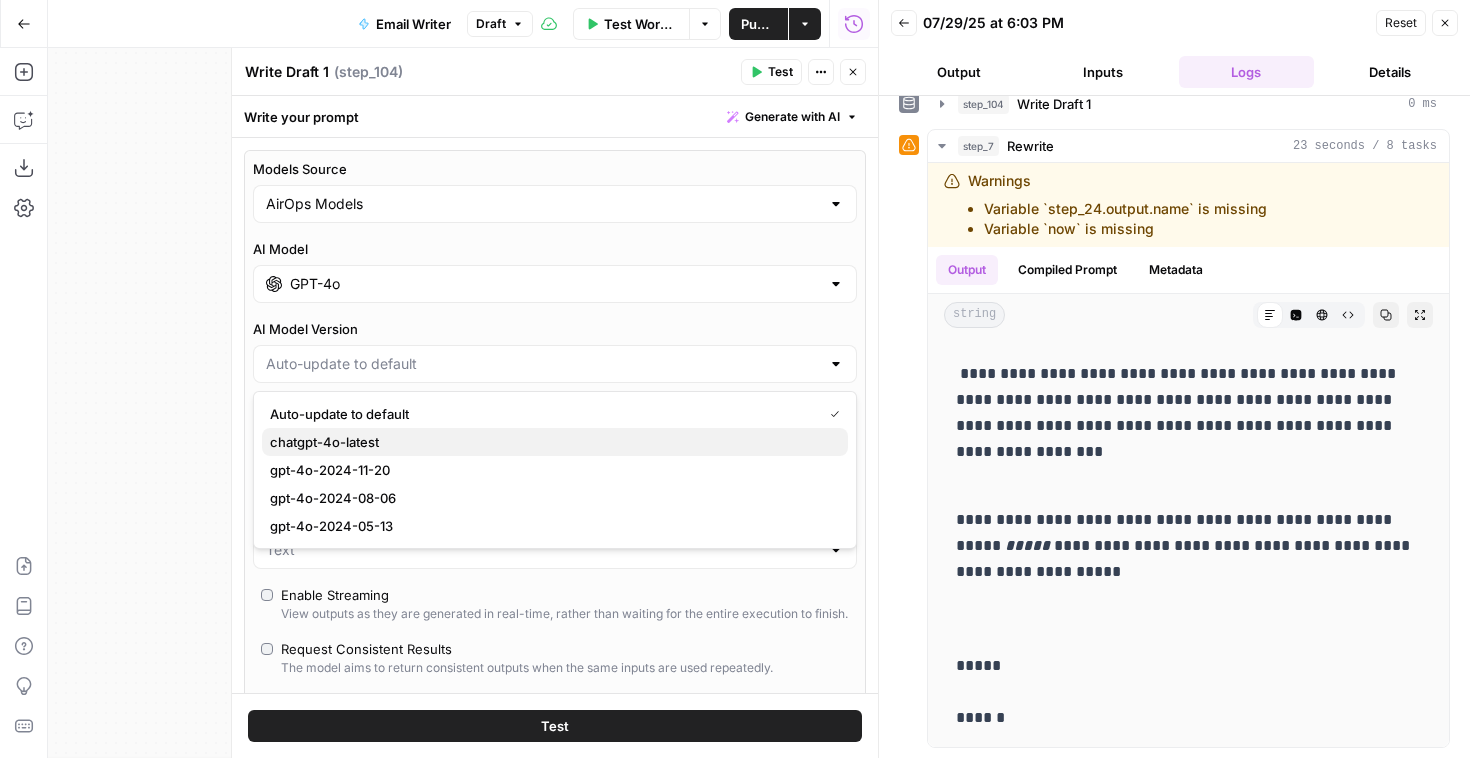 click on "chatgpt-4o-latest" at bounding box center (551, 442) 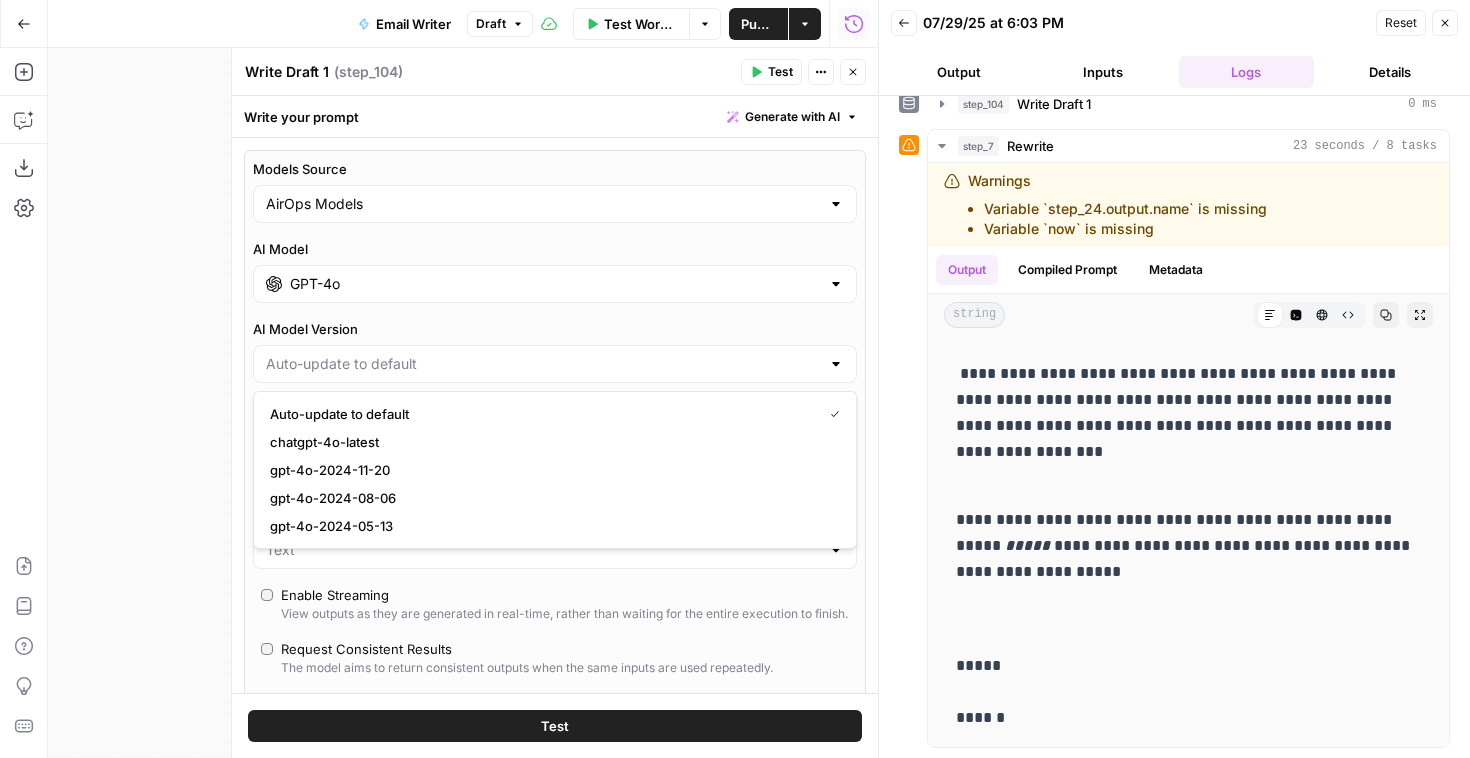 type on "chatgpt-4o-latest" 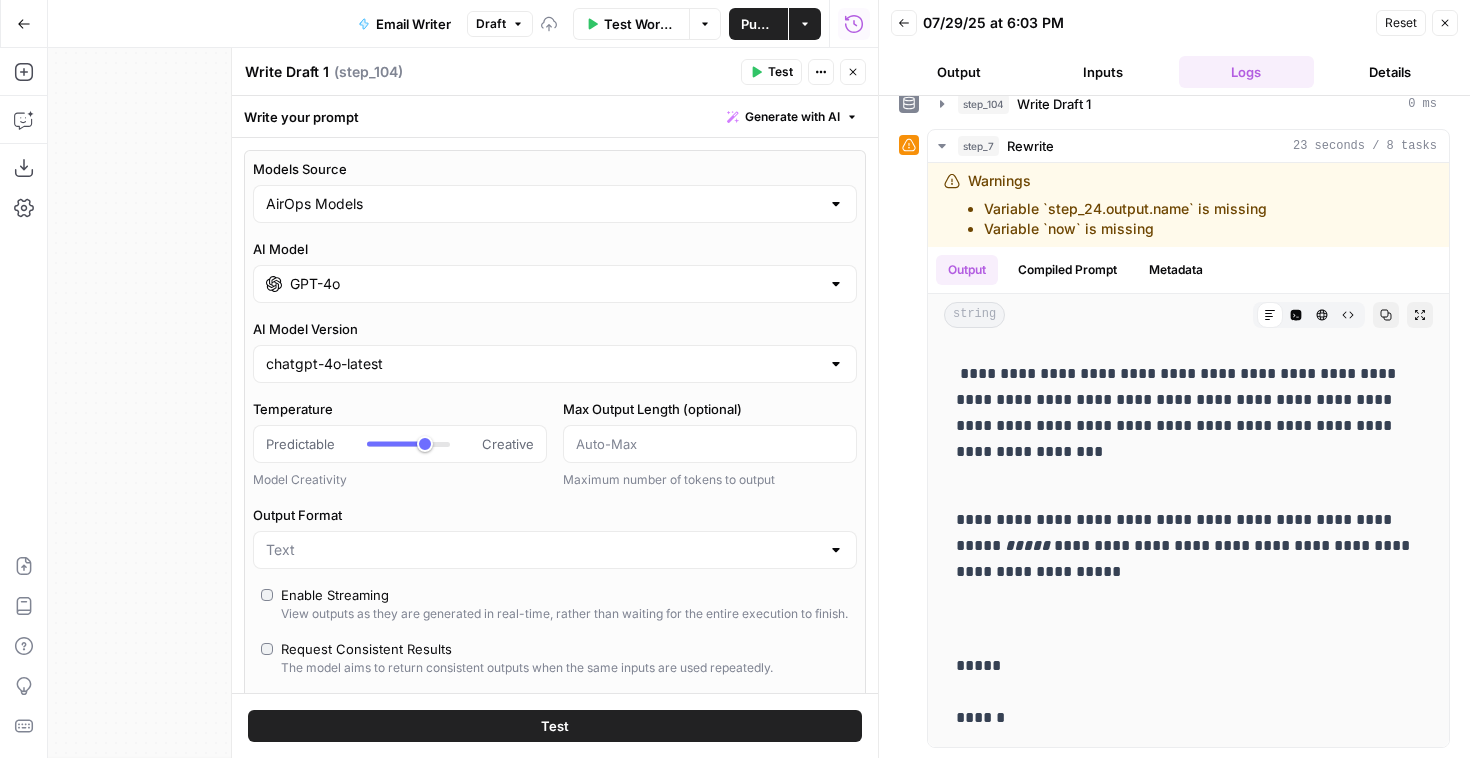 click on "Test" at bounding box center (771, 72) 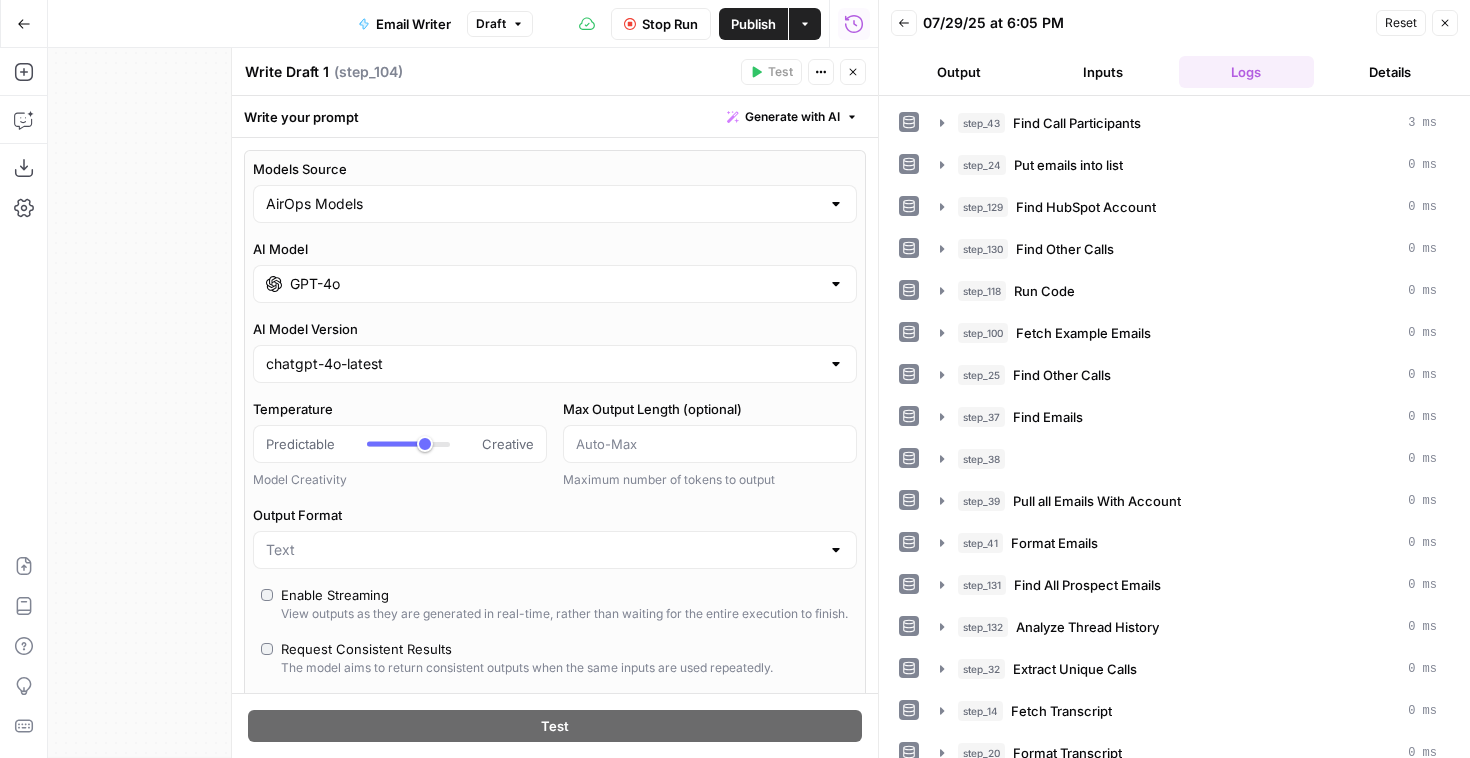 click on "Output" at bounding box center (959, 72) 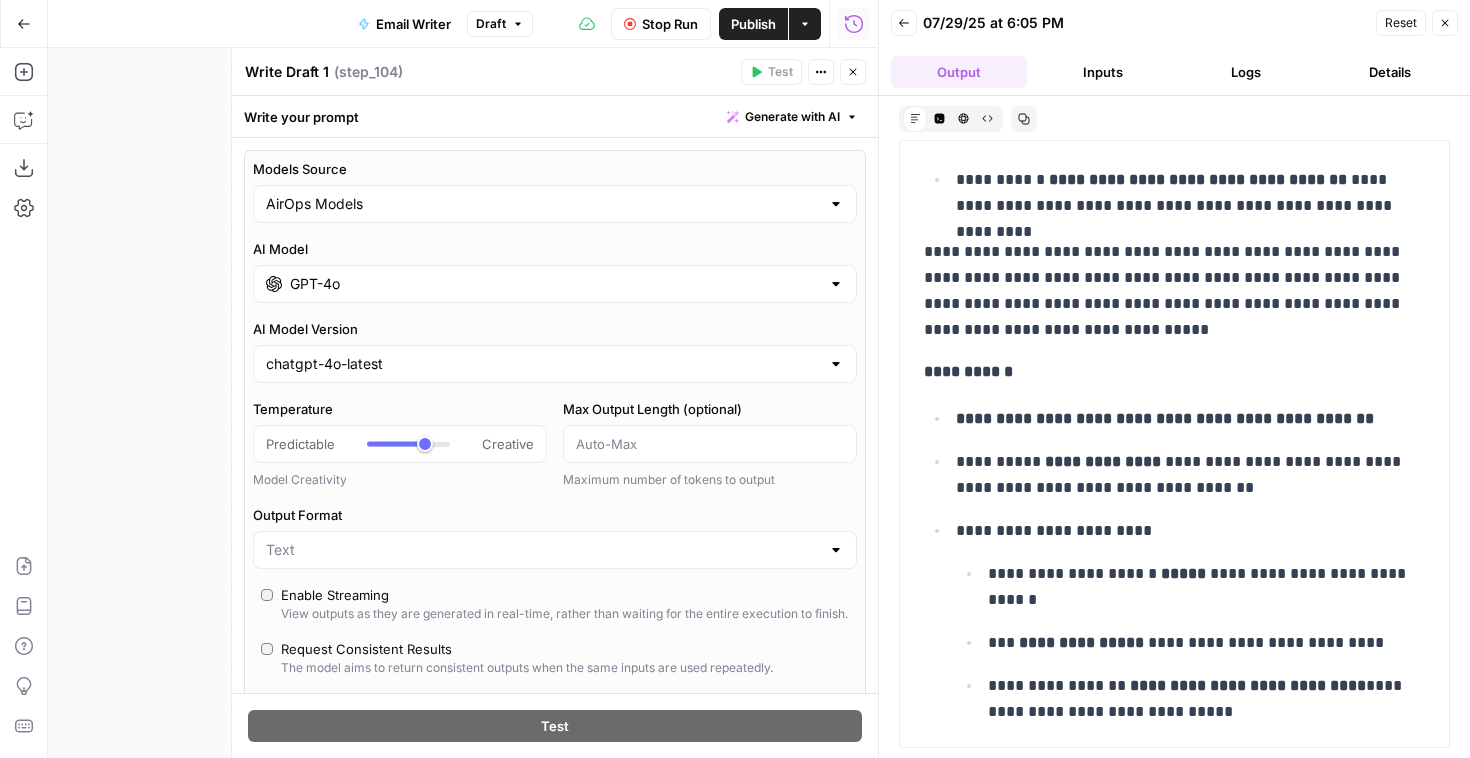 scroll, scrollTop: 522, scrollLeft: 0, axis: vertical 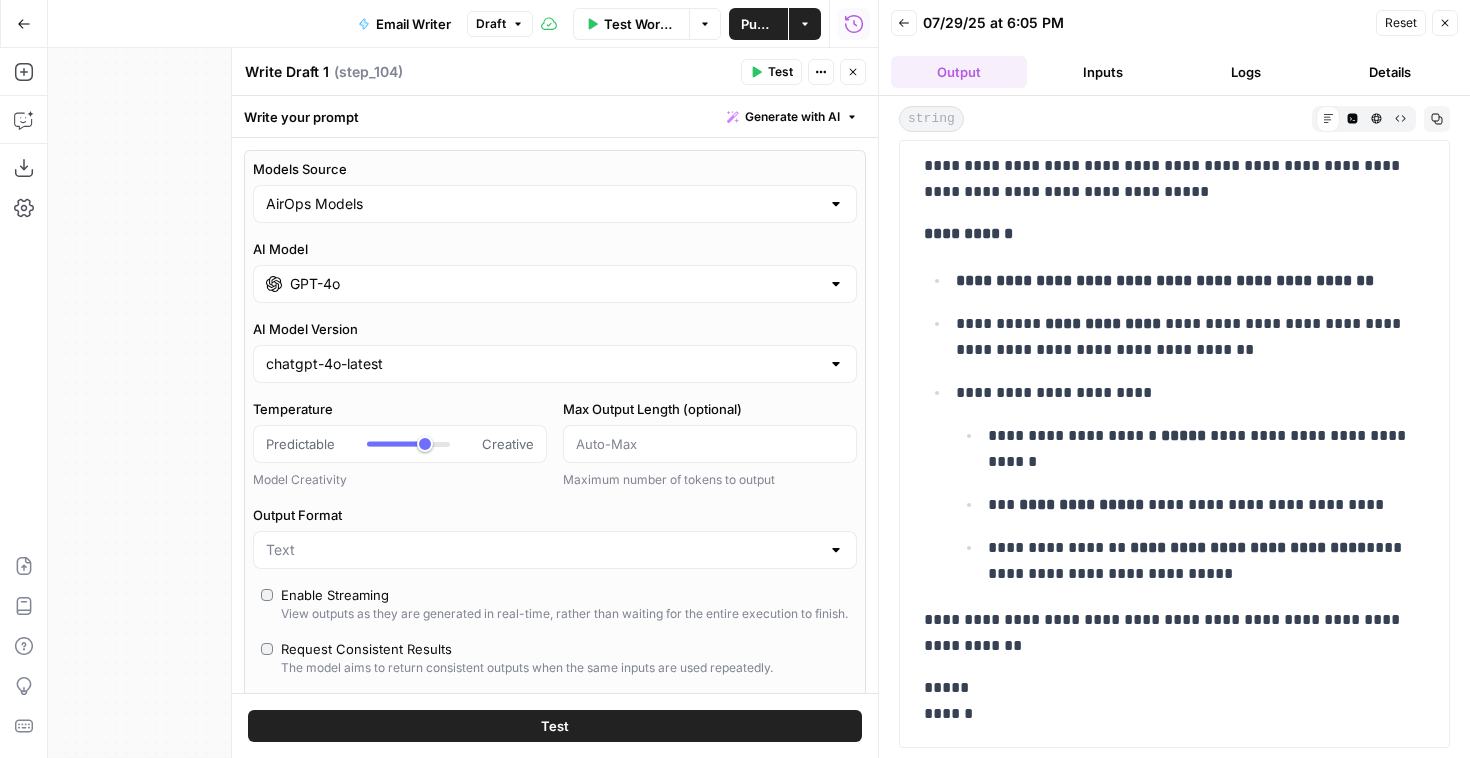 click on "Close" at bounding box center (853, 72) 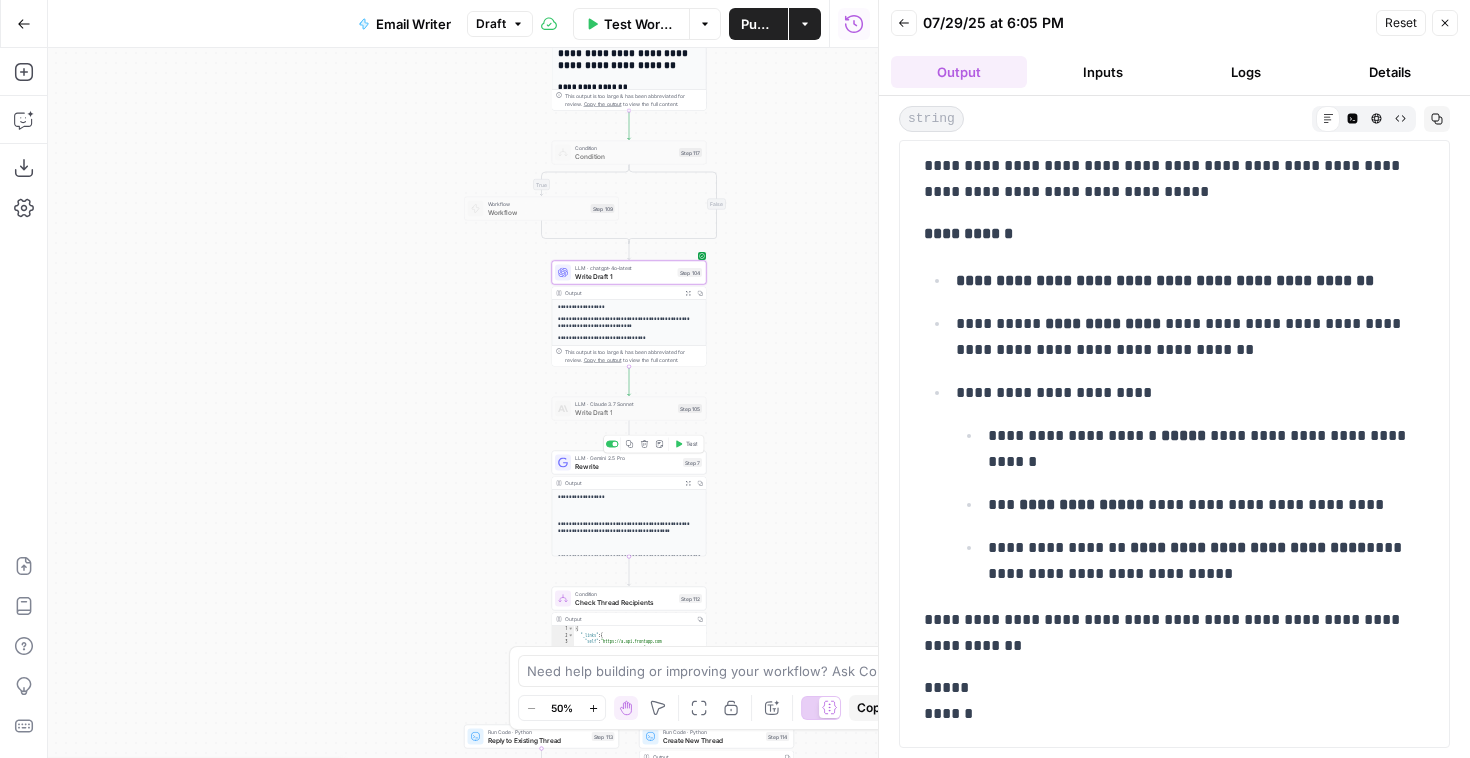 click on "Rewrite" at bounding box center [627, 466] 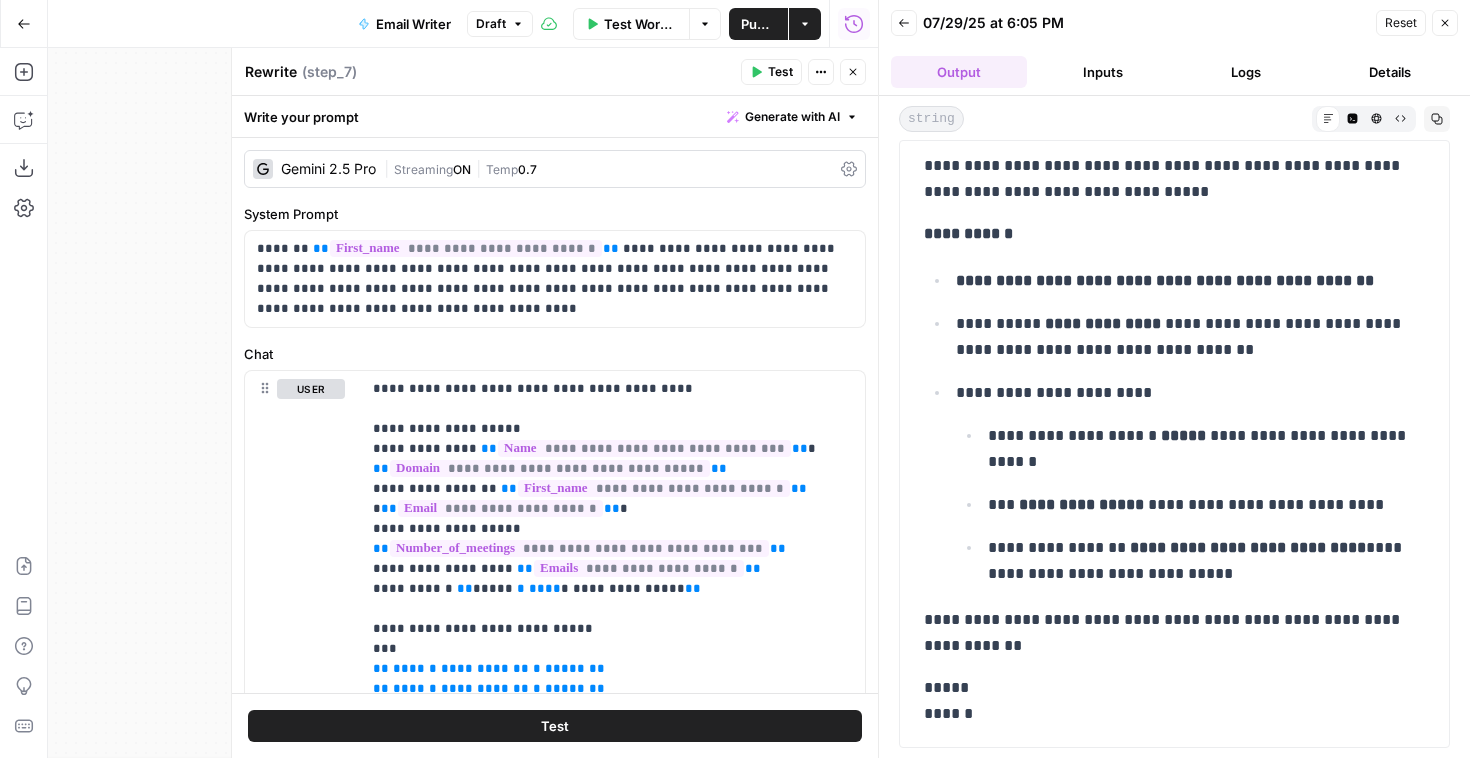 click on "|   Streaming  ON   |   Temp  0.7" at bounding box center [608, 169] 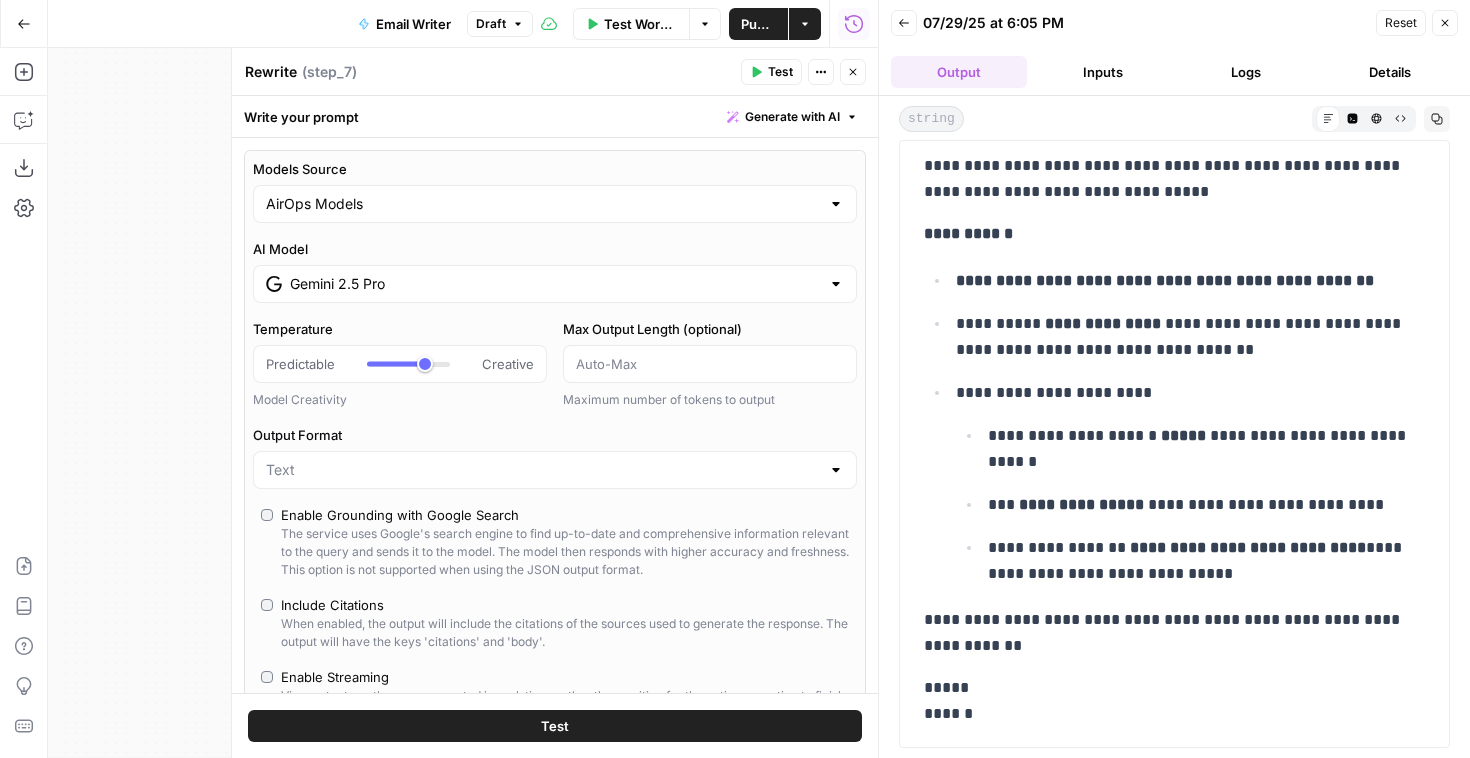 click on "Gemini 2.5 Pro" at bounding box center [555, 284] 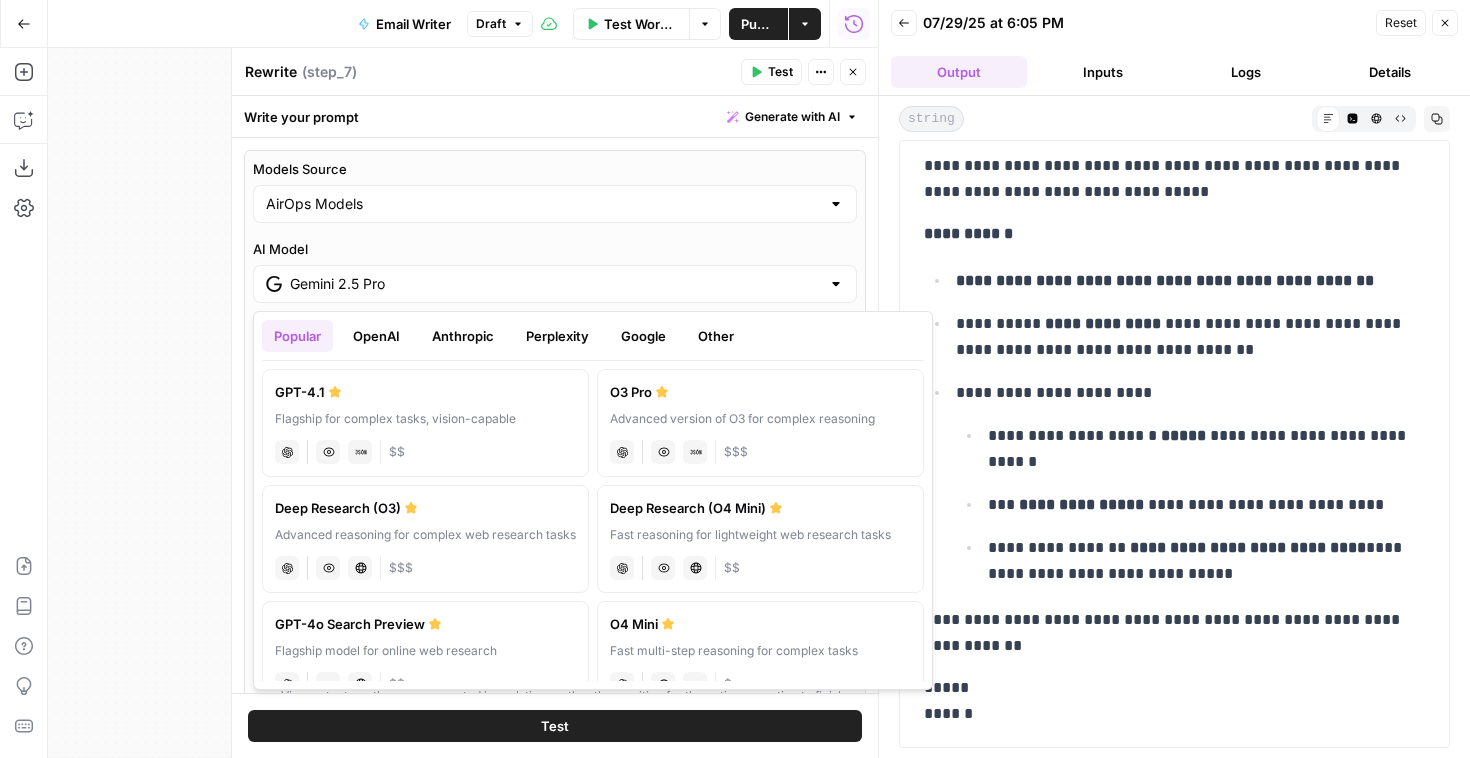 click on "Popular OpenAI Anthropic Perplexity Google Other GPT-4.1 Flagship for complex tasks, vision-capable chat Vision Capabilities JSON Mode $$ O3 Pro Advanced version of O3 for complex reasoning chat Vision Capabilities JSON Mode $$$ Deep Research (O3) Advanced reasoning for complex web research tasks chat Vision Capabilities Live Web Research $$$ Deep Research (O4 Mini) Fast reasoning for lightweight web research tasks chat Vision Capabilities Live Web Research $$ GPT-4o Search Preview Flagship model for online web research chat JSON Mode Live Web Research $$ O4 Mini Fast multi-step reasoning for complex tasks chat Vision Capabilities JSON Mode $ O3 Advanced reasoning for complex tasks chat Vision Capabilities JSON Mode $$ O3 Mini Fast multi-step reasoning for complex tasks chat JSON Mode $ Claude Opus 4 Powerful model for complex and writing tasks anthropic Vision Capabilities Live Web Research $$$ Claude Sonnet 4 Hybrid reasoning: fast answers or deep thinking anthropic Vision Capabilities Live Web Research $$" at bounding box center (593, 500) 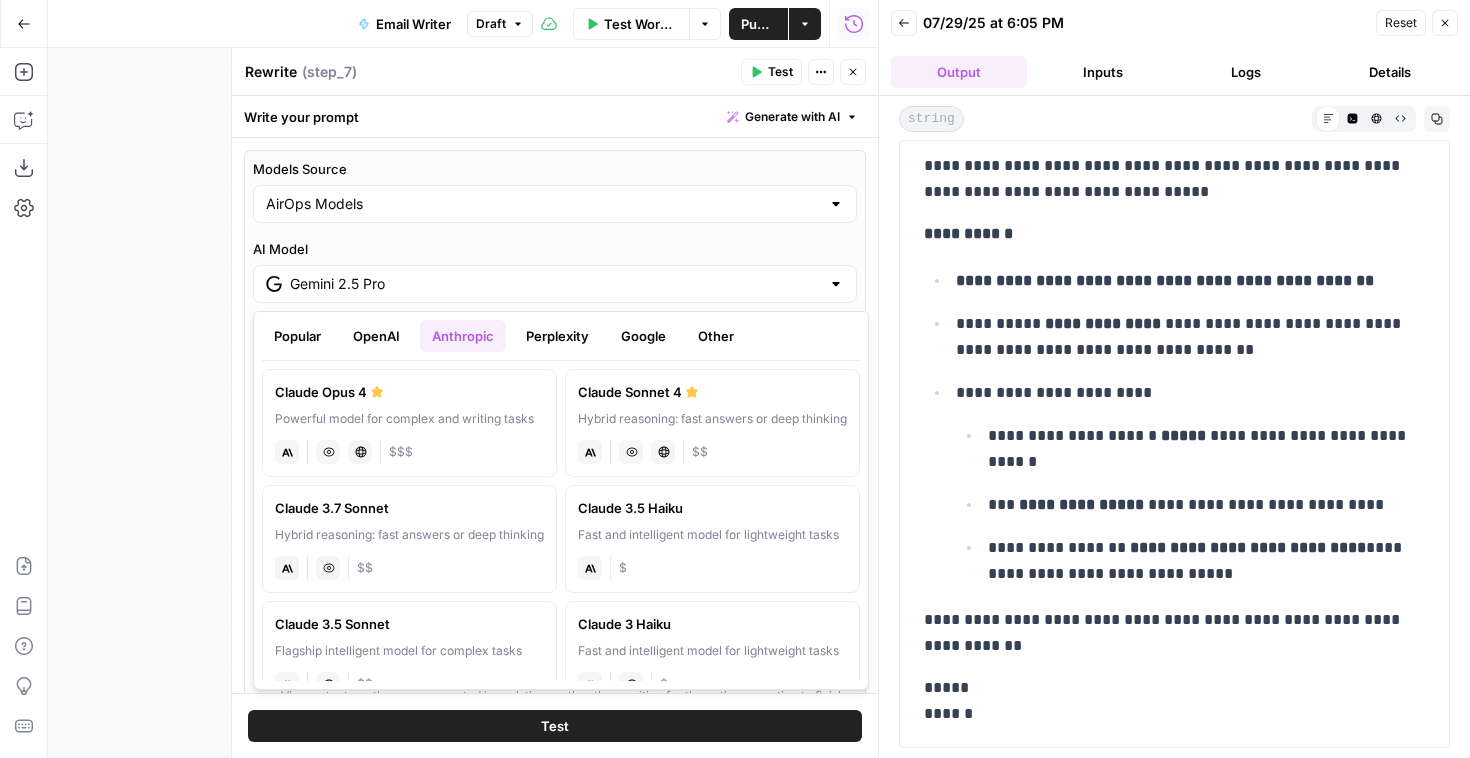 click on "Claude Sonnet 4 Hybrid reasoning: fast answers or deep thinking anthropic Vision Capabilities Live Web Research $$" at bounding box center [712, 423] 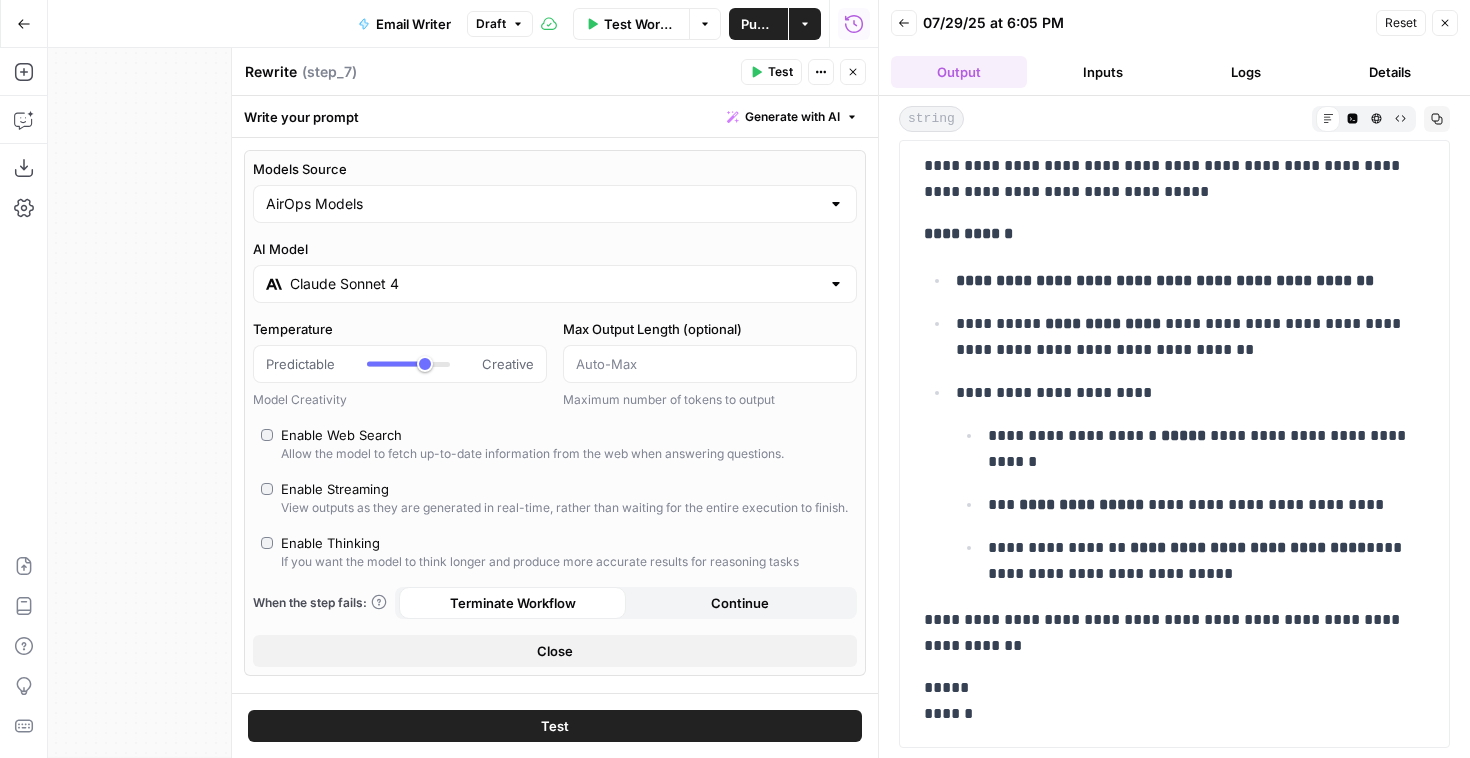 click on "Test" at bounding box center (780, 72) 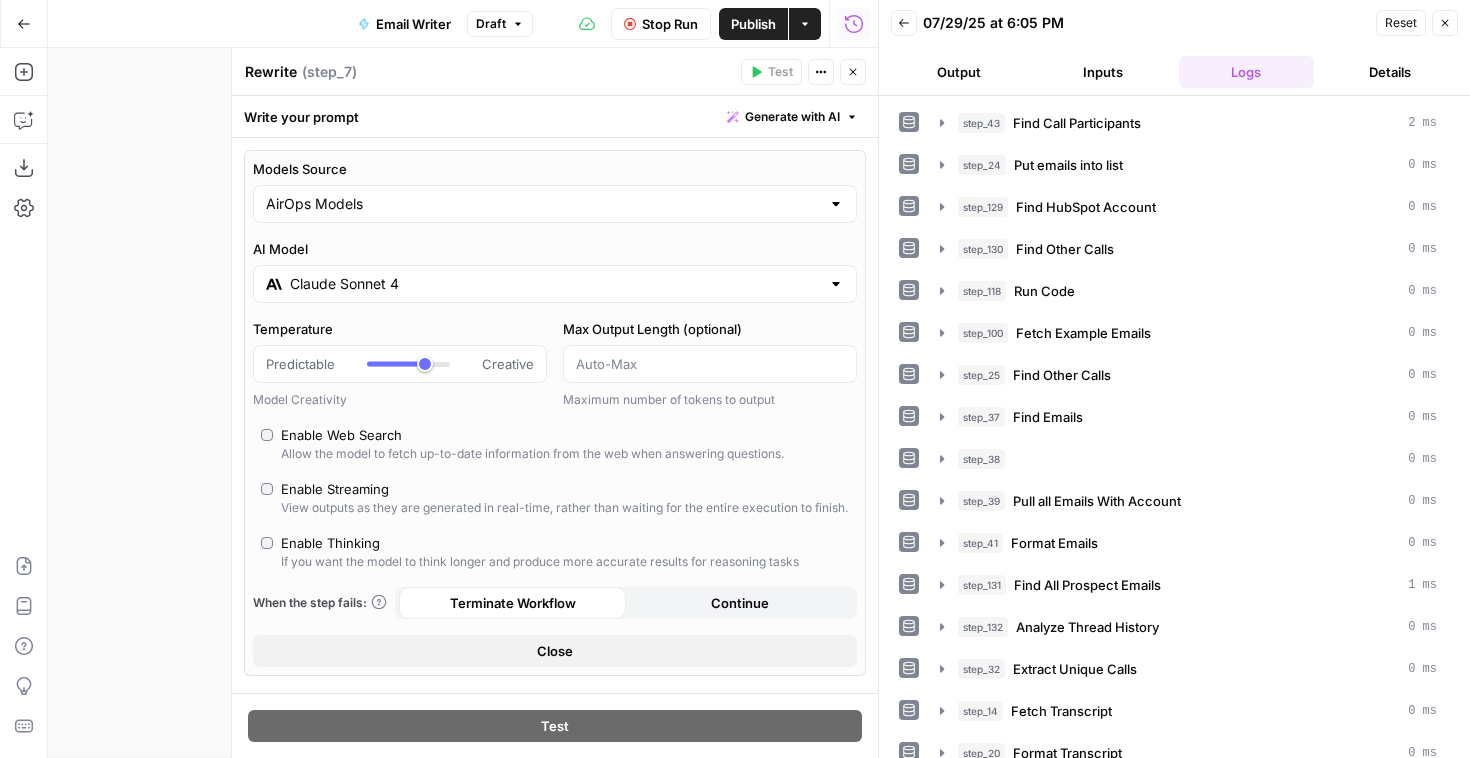 click on "Output" at bounding box center [959, 72] 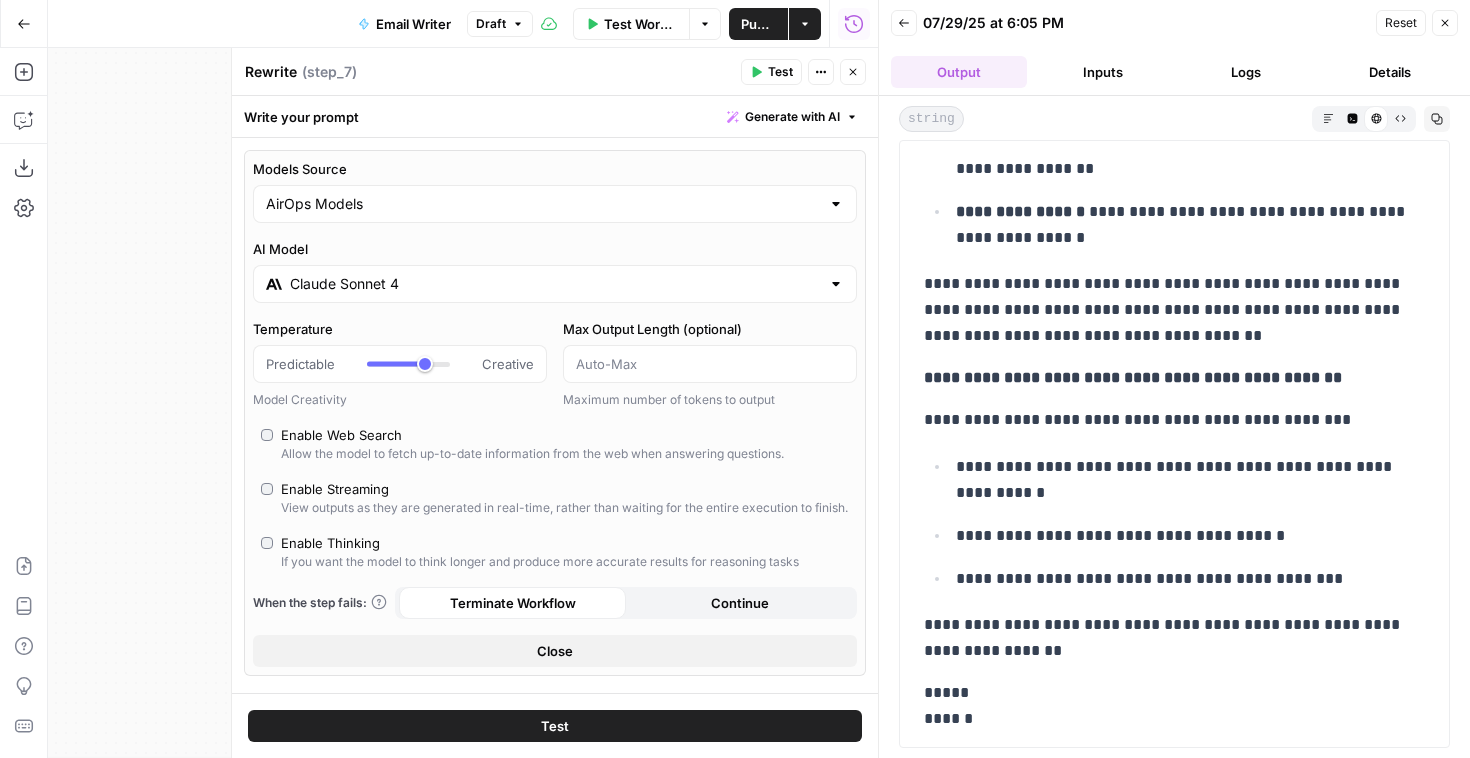scroll, scrollTop: 305, scrollLeft: 0, axis: vertical 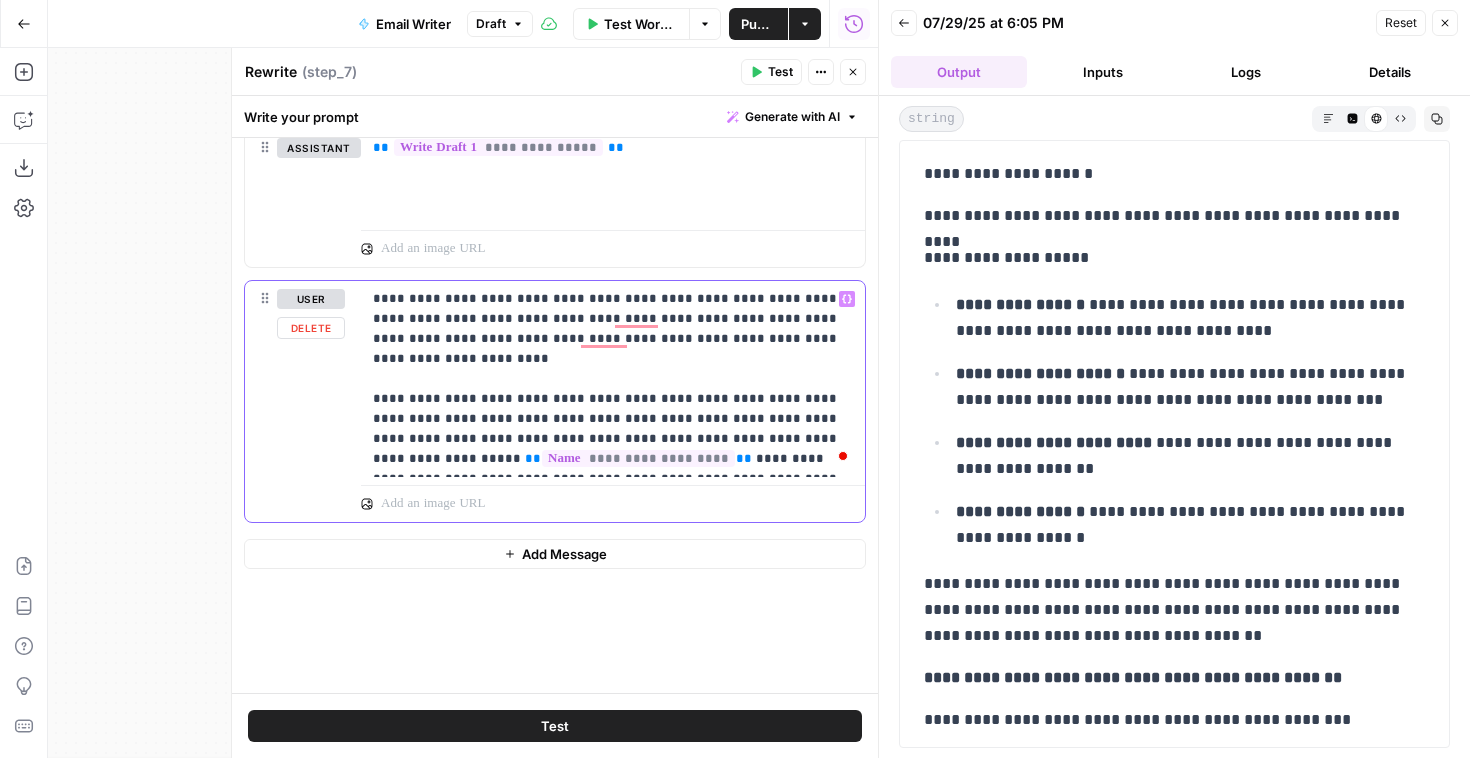 drag, startPoint x: 560, startPoint y: 319, endPoint x: 644, endPoint y: 299, distance: 86.34813 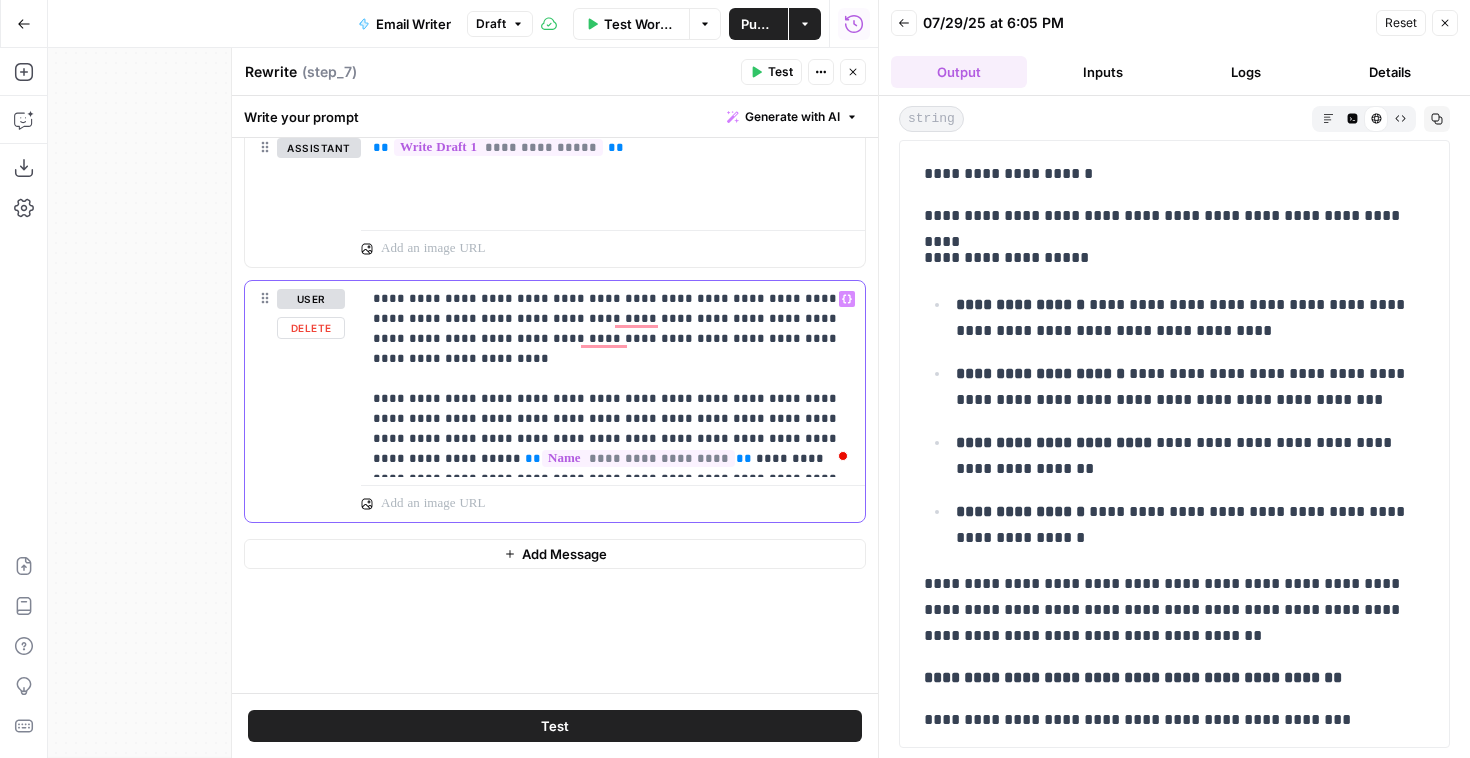 click on "**********" at bounding box center [613, 379] 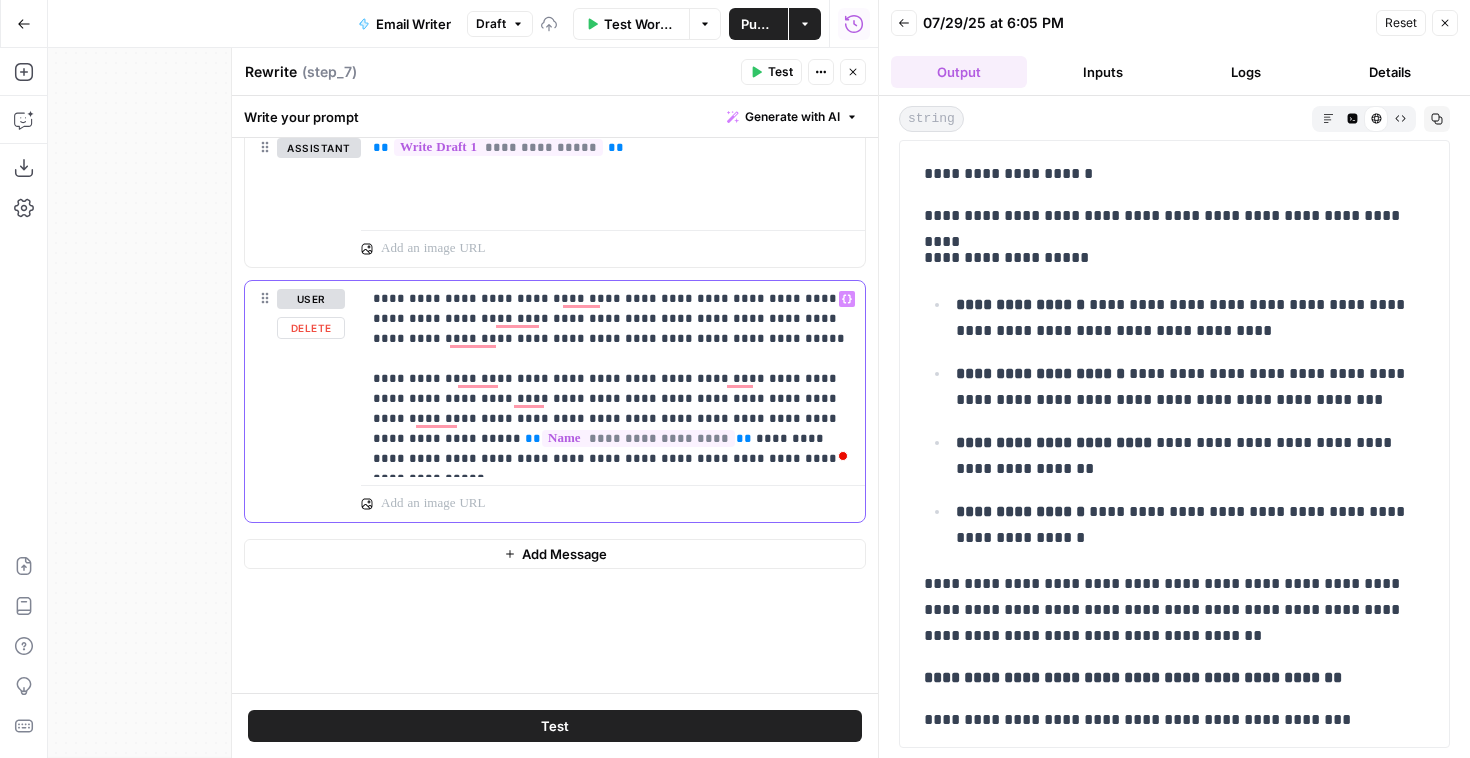 click on "**********" at bounding box center [613, 379] 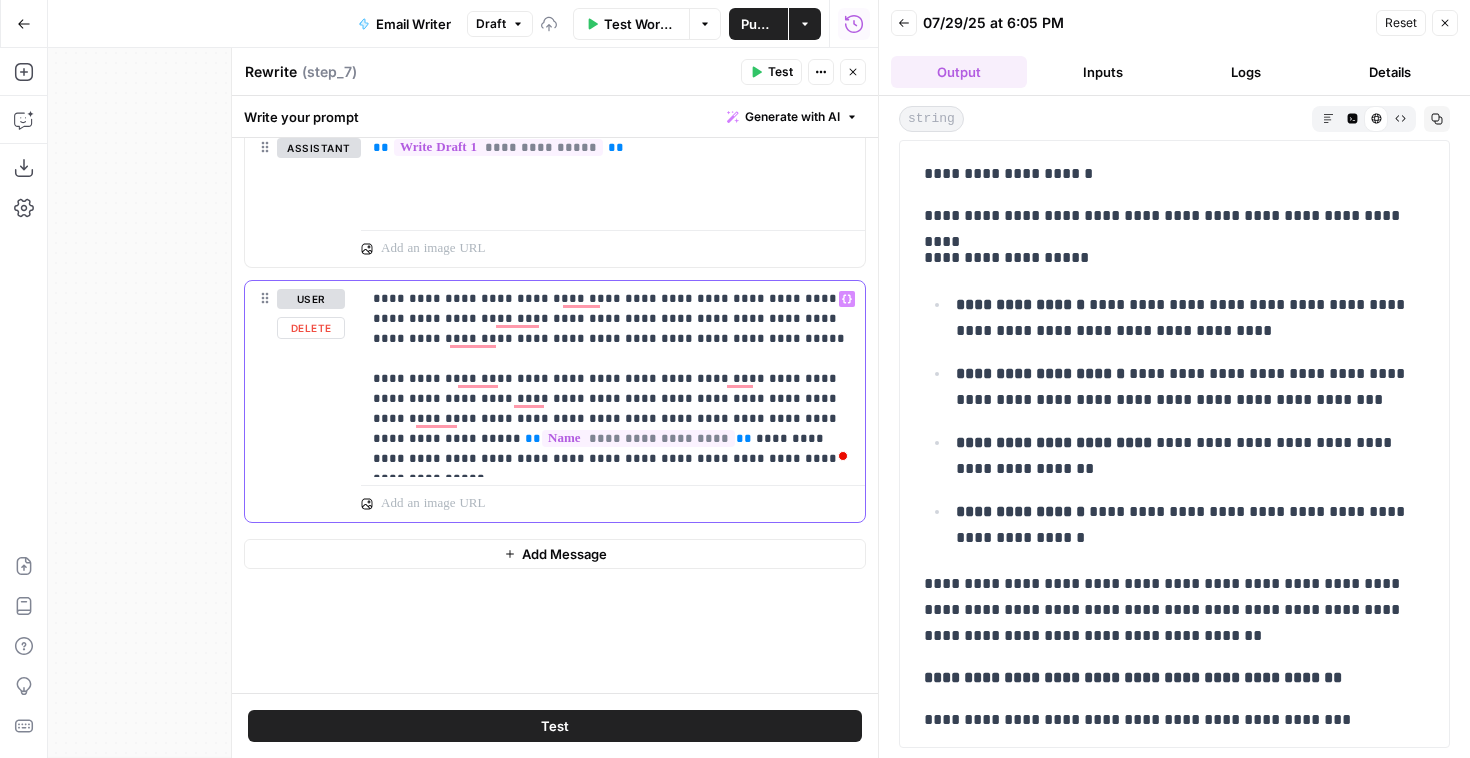 click on "**********" at bounding box center [613, 379] 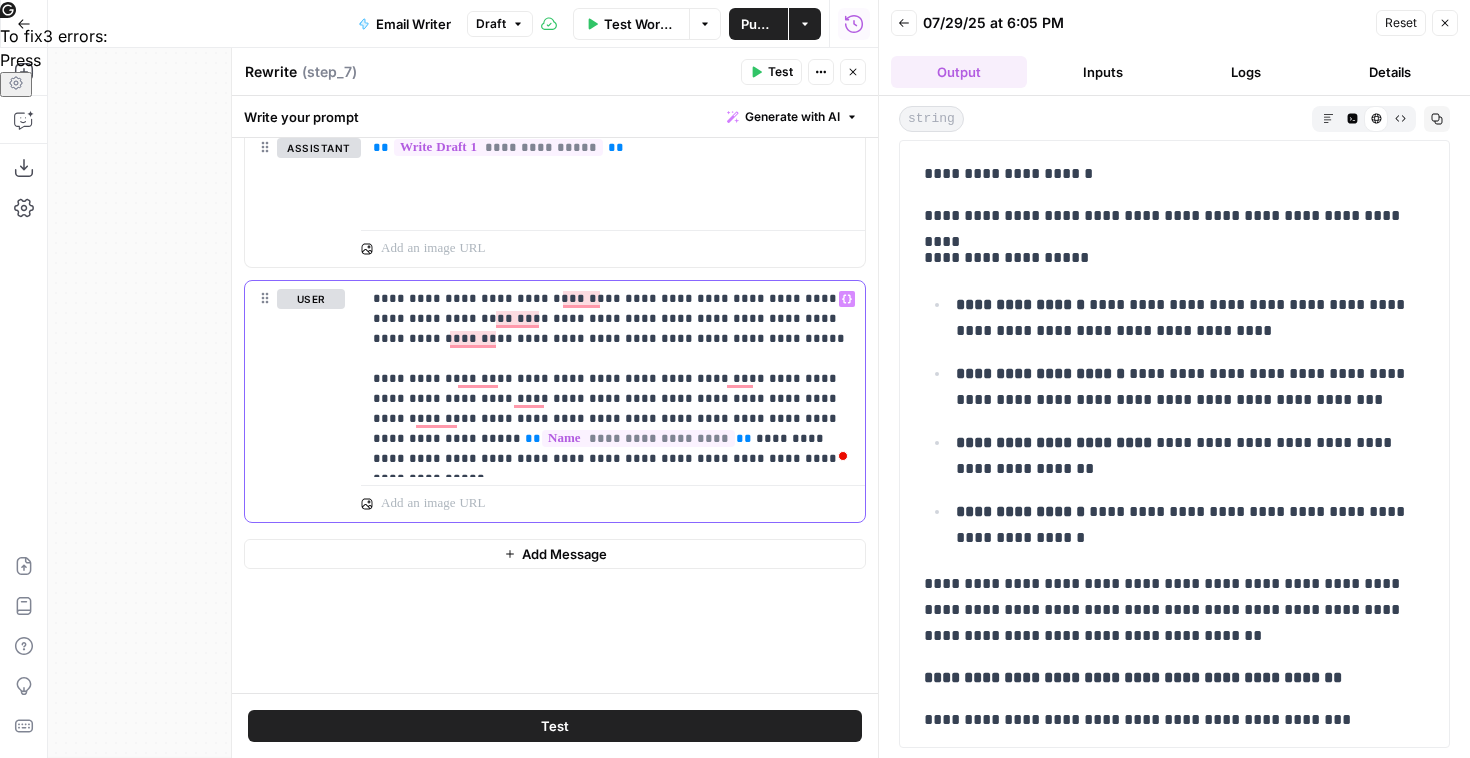 click on "**********" at bounding box center [613, 379] 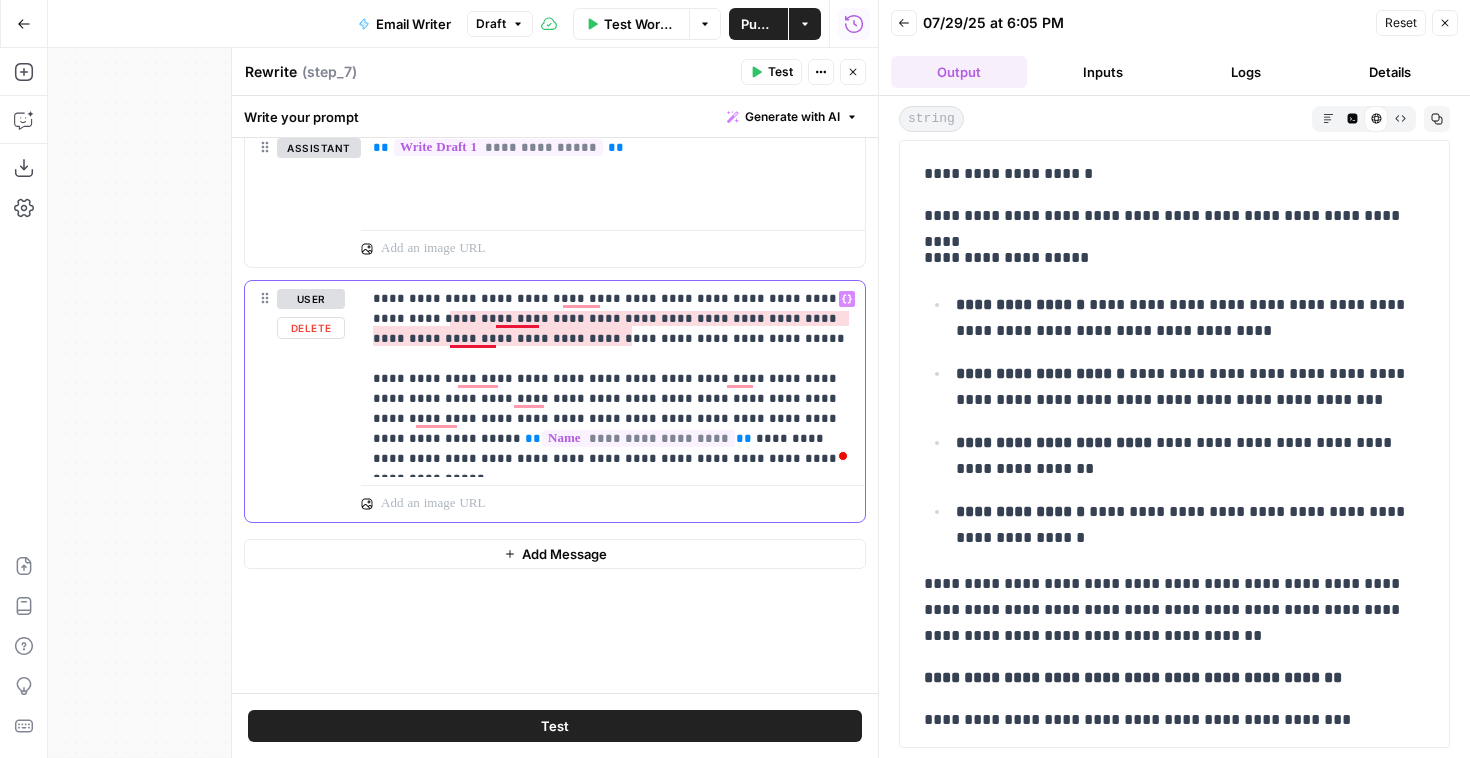 click on "**********" at bounding box center (613, 379) 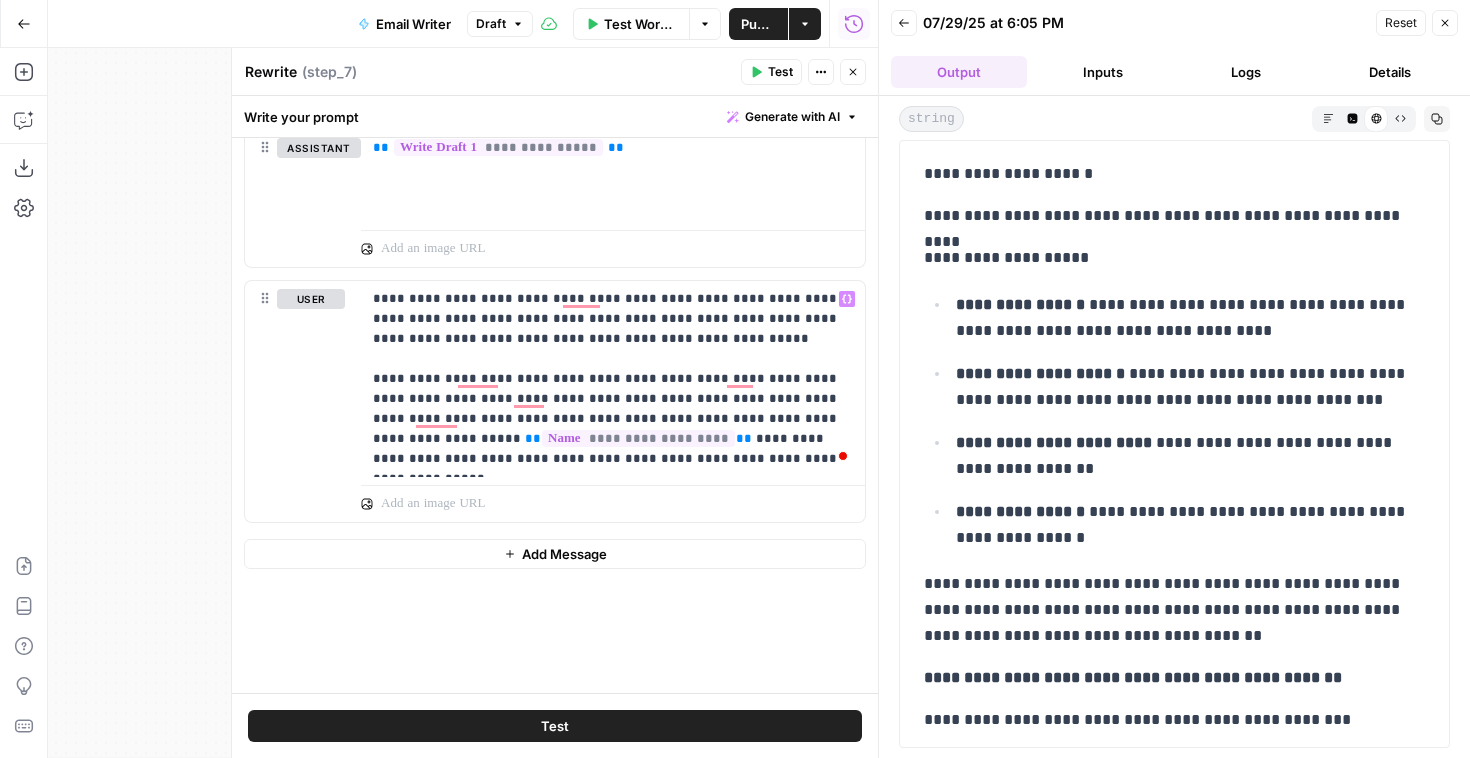 click on "Test" at bounding box center [780, 72] 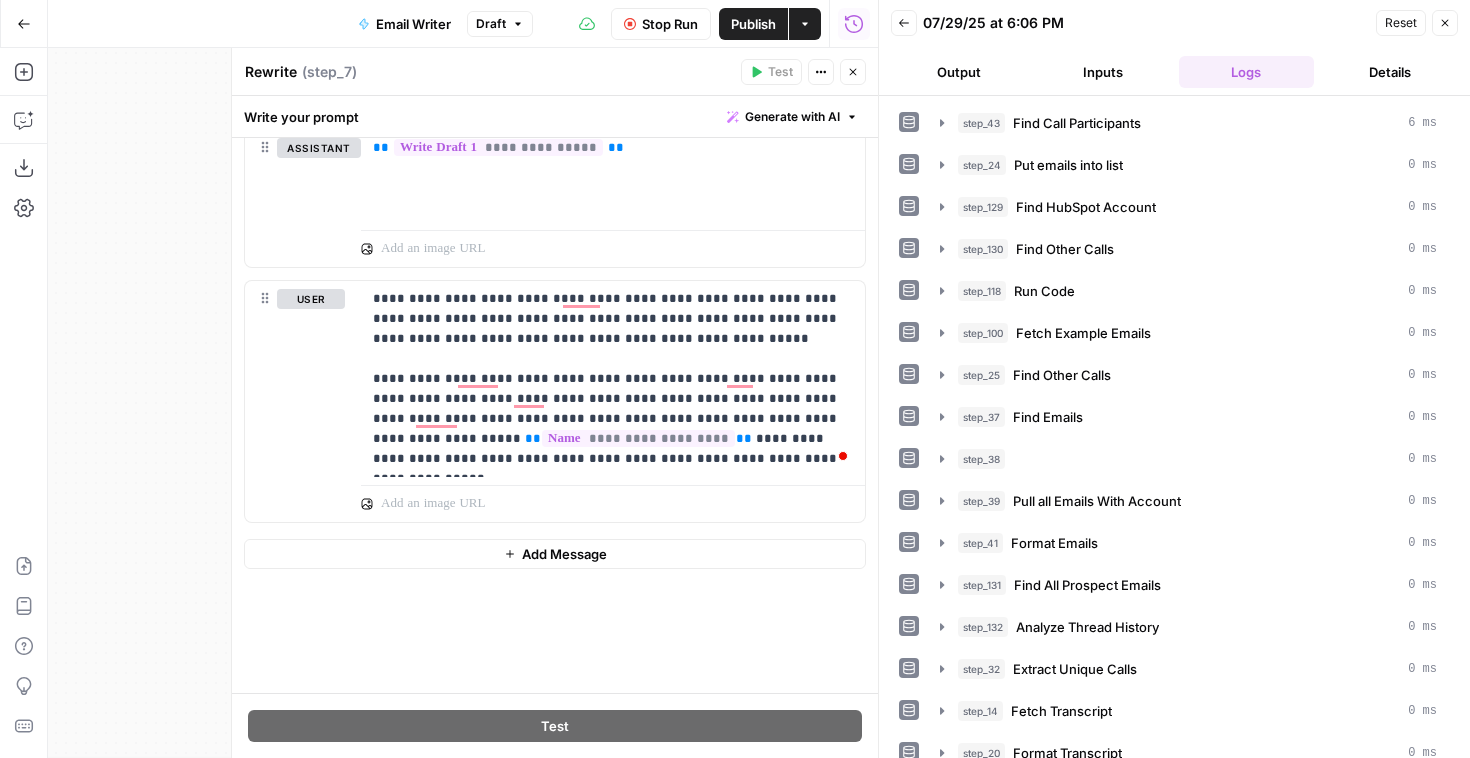 click on "Output" at bounding box center [959, 72] 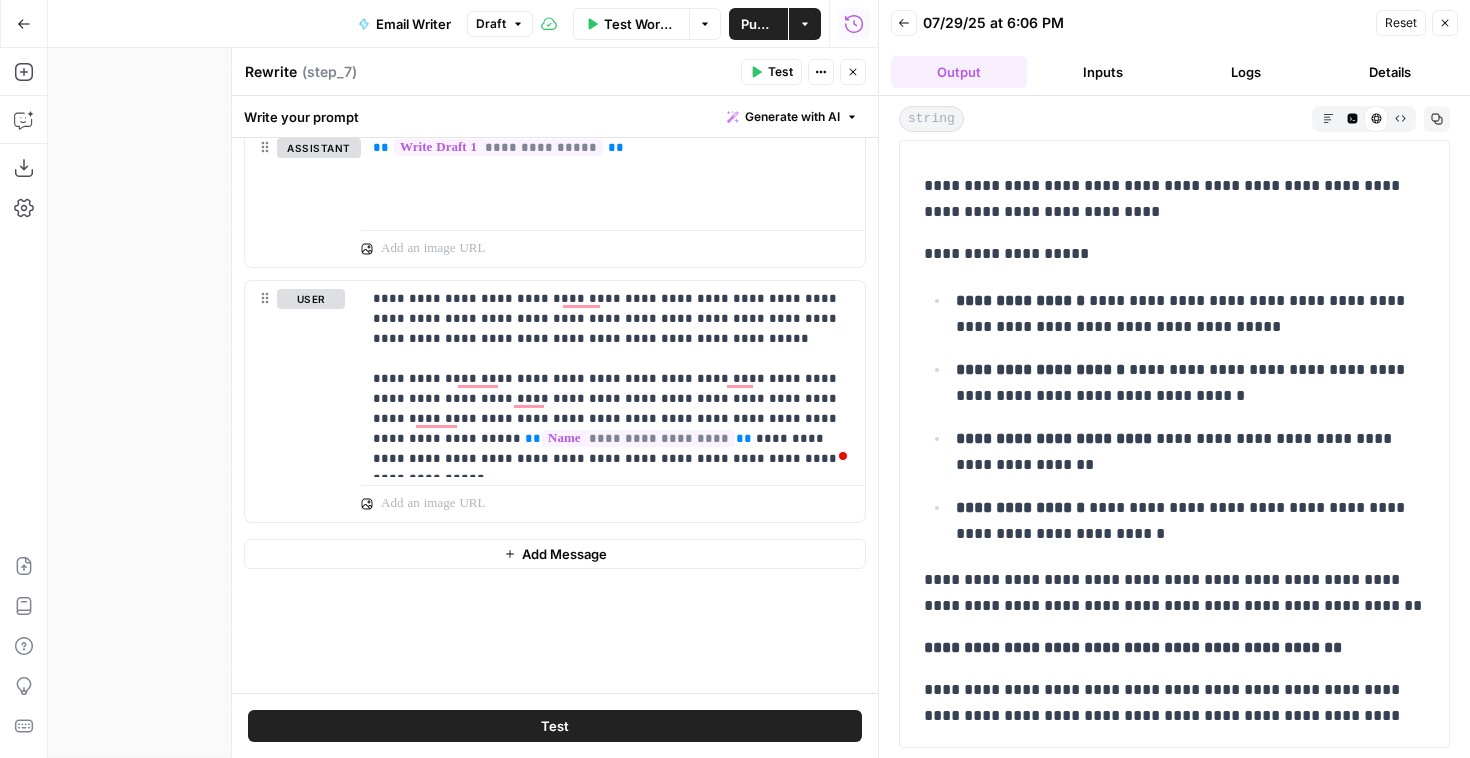 scroll, scrollTop: 0, scrollLeft: 0, axis: both 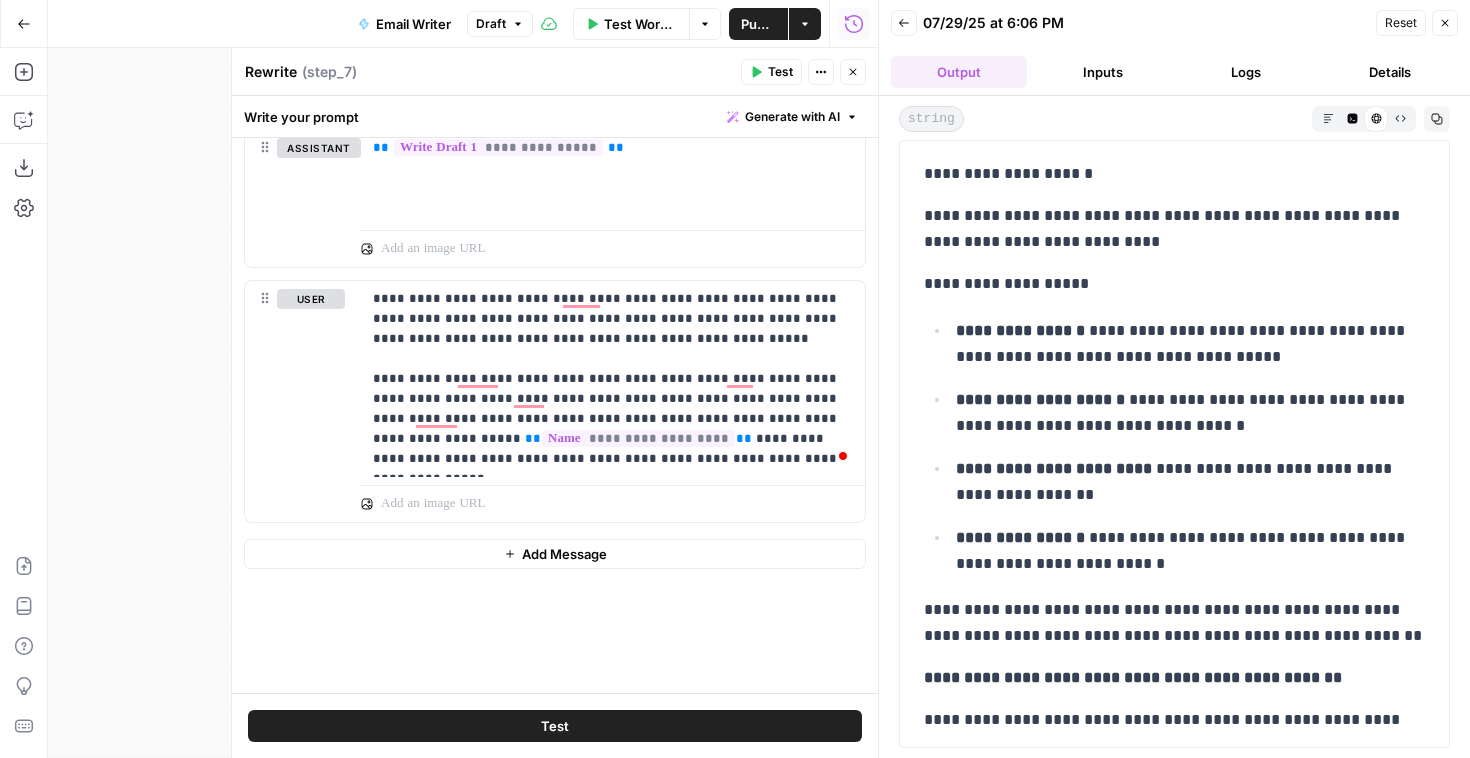 drag, startPoint x: 984, startPoint y: 719, endPoint x: 912, endPoint y: 181, distance: 542.79645 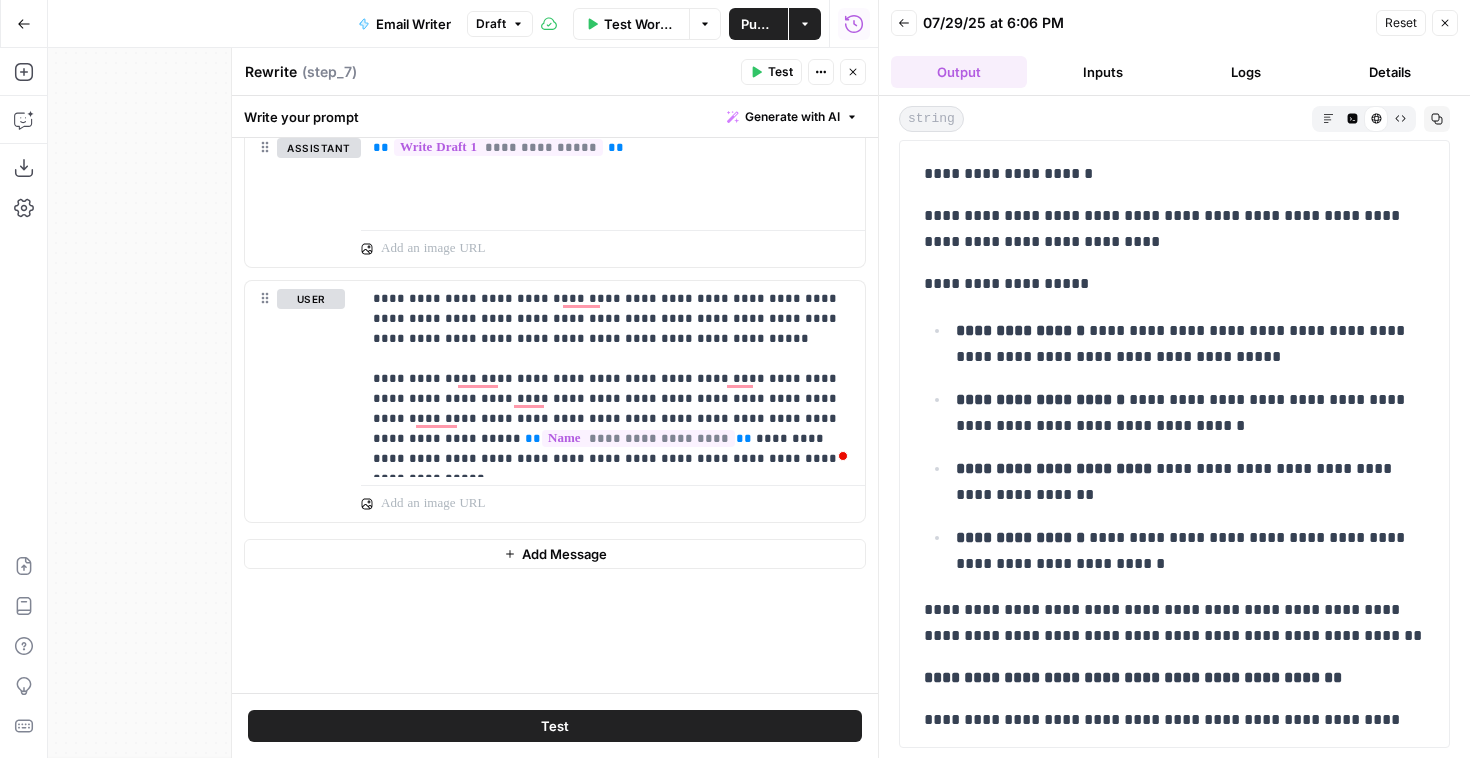click on "**********" at bounding box center [1174, 515] 